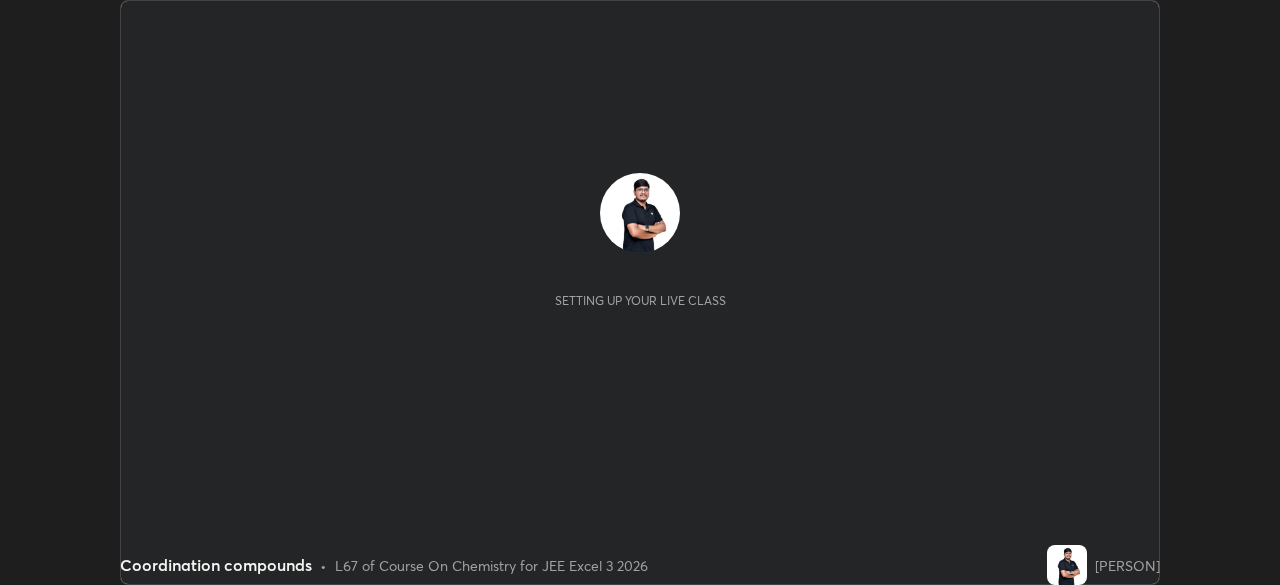 scroll, scrollTop: 0, scrollLeft: 0, axis: both 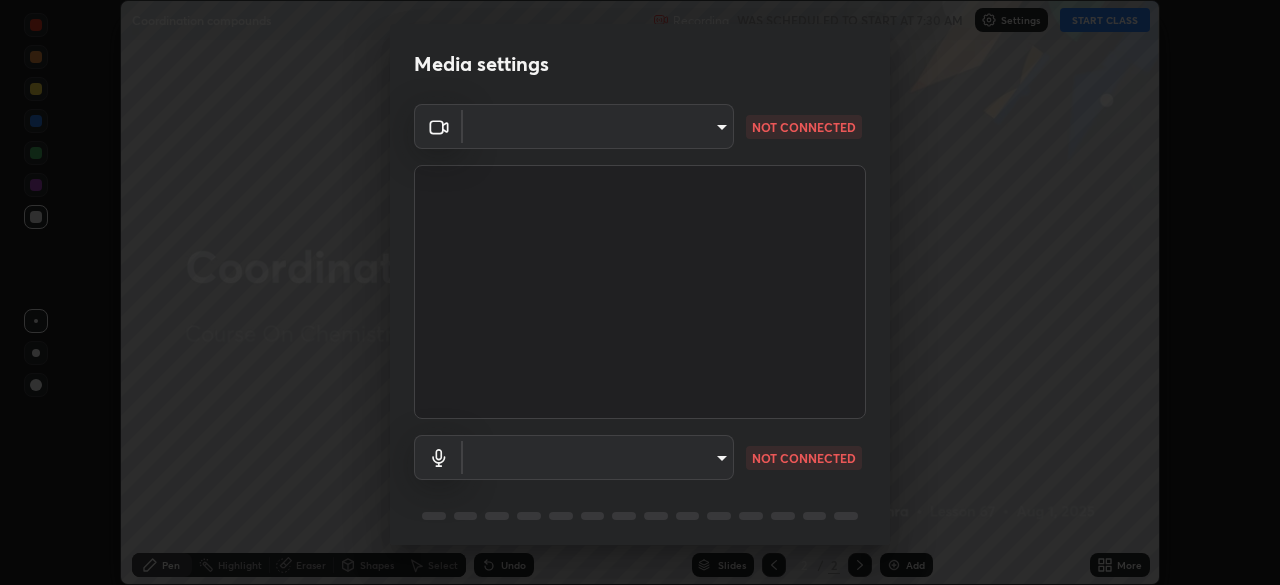 type on "0098613ca96d1cb365b3845fa694b9755ae94ec2d7c0f75973c998bbbf9ace16" 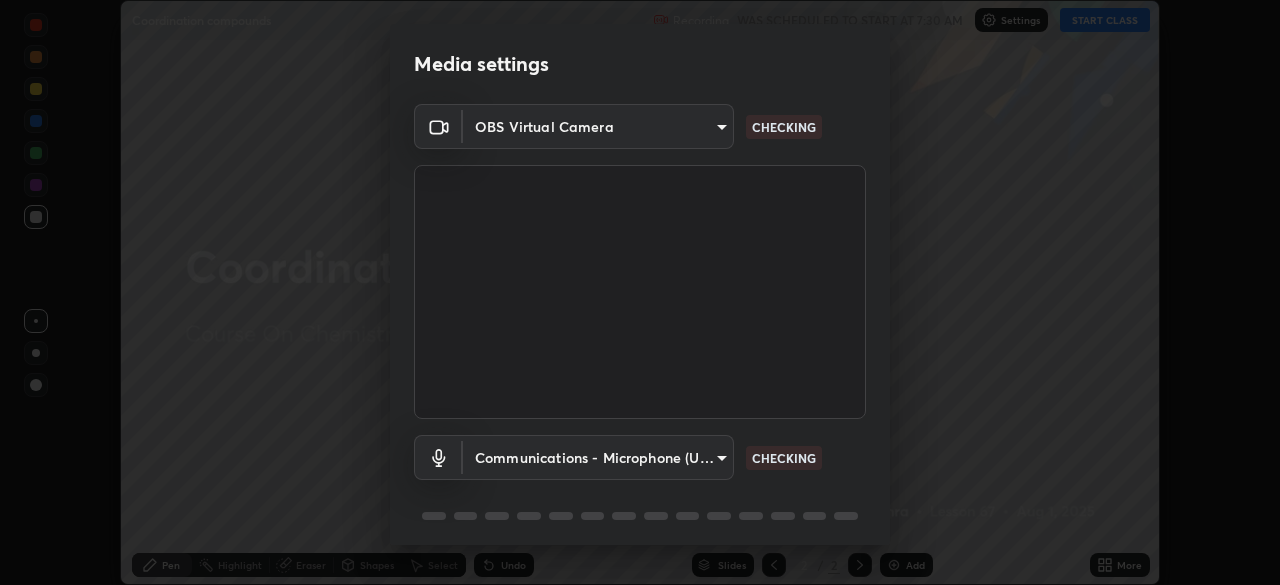 click on "Erase all Coordination compounds Recording WAS SCHEDULED TO START AT 7:30 AM Settings START CLASS Setting up your live class Coordination compounds • L67 of Course On Chemistry for JEE Excel 3 2026 [PERSON] Pen Highlight Eraser Shapes Select Undo Slides 2 / 2 Add More No doubts shared Encourage your learners to ask a doubt for better clarity Report an issue Reason for reporting Buffering Chat not working Audio - Video sync issue Educator video quality low ​ Attach an image Report Media settings OBS Virtual Camera 0098613ca96d1cb365b3845fa694b9755ae94ec2d7c0f75973c998bbbf9ace16 CHECKING Communications - Microphone (USB PnP Sound Device) communications CHECKING 1 / 5 Next" at bounding box center (640, 292) 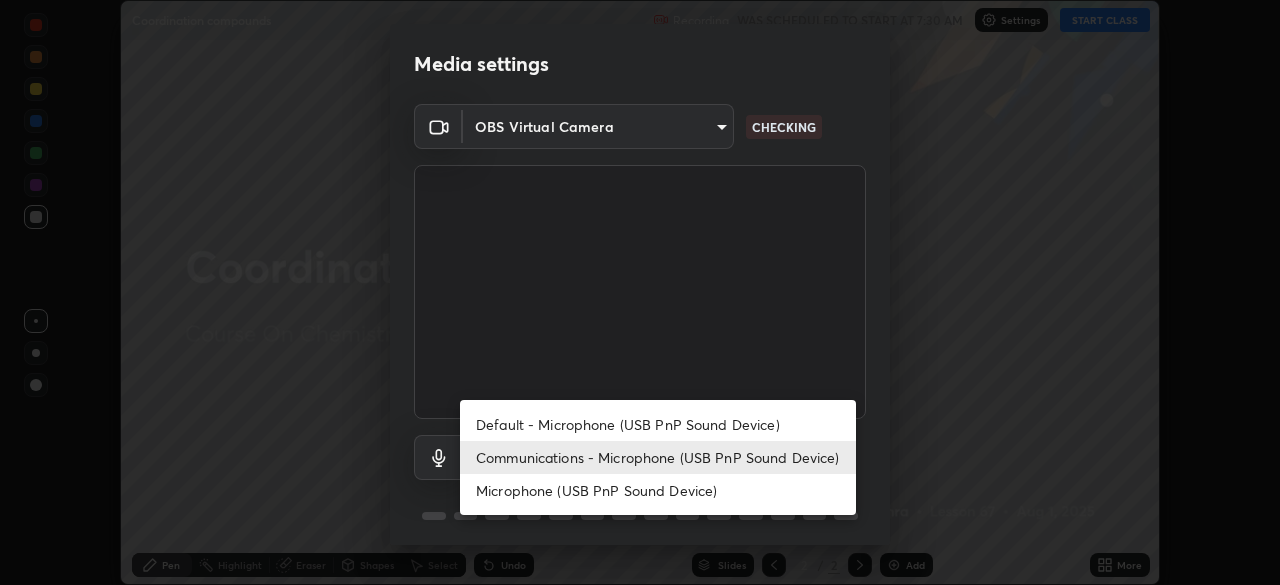 click on "Default - Microphone (USB PnP Sound Device)" at bounding box center (658, 424) 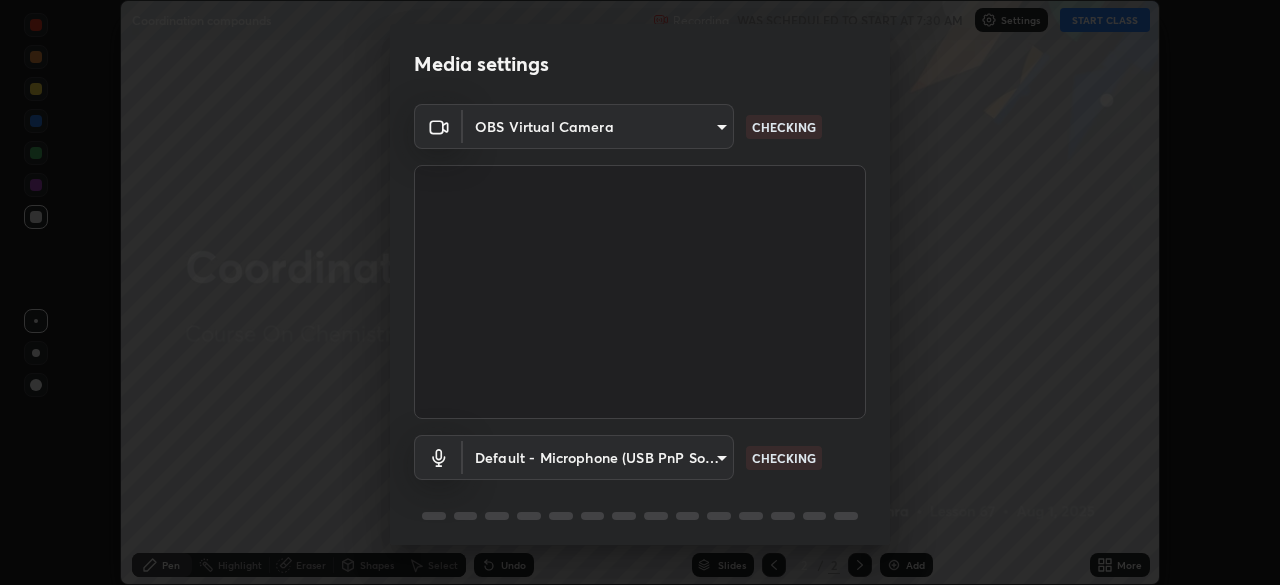 scroll, scrollTop: 71, scrollLeft: 0, axis: vertical 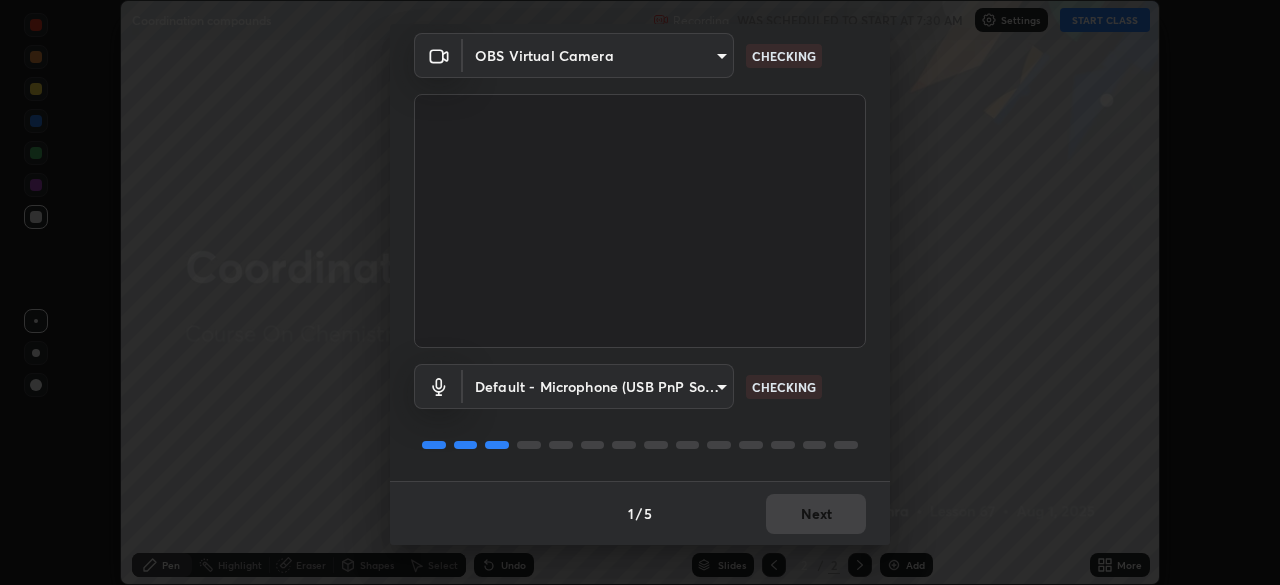 click on "Erase all Coordination compounds Recording WAS SCHEDULED TO START AT 7:30 AM Settings START CLASS Setting up your live class Coordination compounds • L67 of Course On Chemistry for JEE Excel 3 2026 [PERSON] Pen Highlight Eraser Shapes Select Undo Slides 2 / 2 Add More No doubts shared Encourage your learners to ask a doubt for better clarity Report an issue Reason for reporting Buffering Chat not working Audio - Video sync issue Educator video quality low ​ Attach an image Report Media settings OBS Virtual Camera 0098613ca96d1cb365b3845fa694b9755ae94ec2d7c0f75973c998bbbf9ace16 CHECKING Default - Microphone (USB PnP Sound Device) default CHECKING 1 / 5 Next" at bounding box center [640, 292] 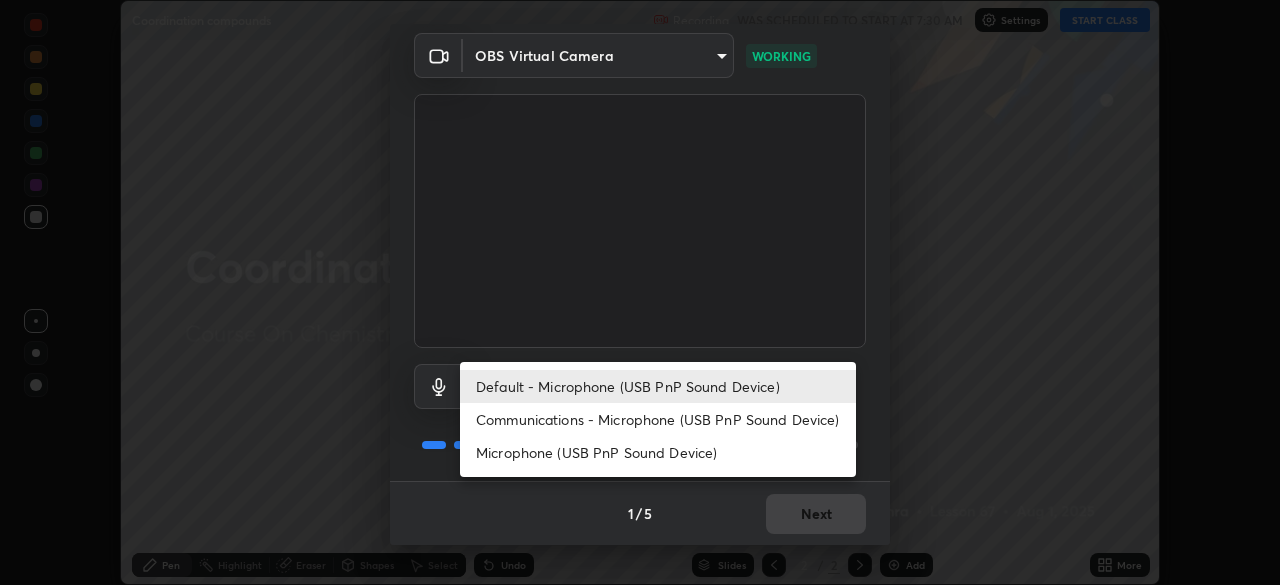 click on "Default - Microphone (USB PnP Sound Device)" at bounding box center (658, 386) 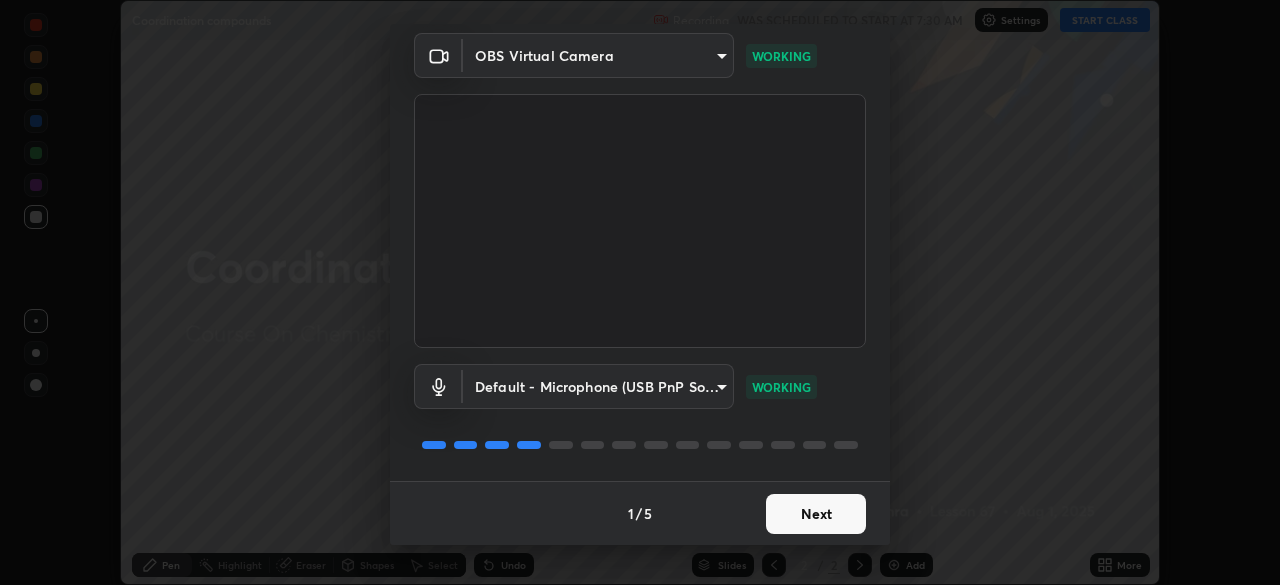 click on "Next" at bounding box center [816, 514] 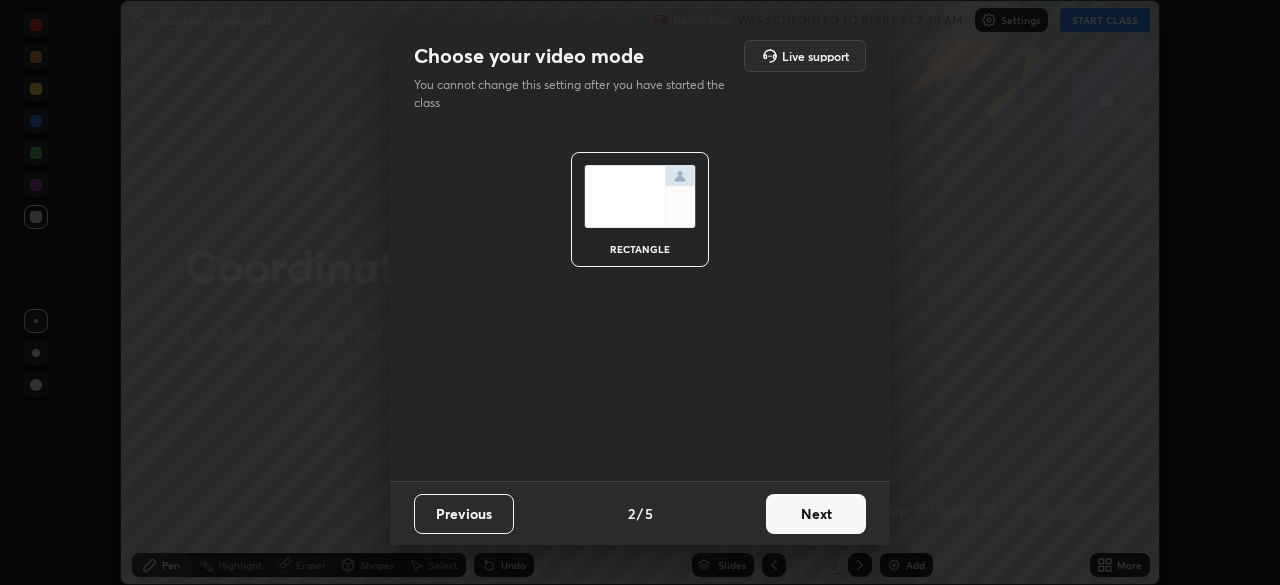scroll, scrollTop: 0, scrollLeft: 0, axis: both 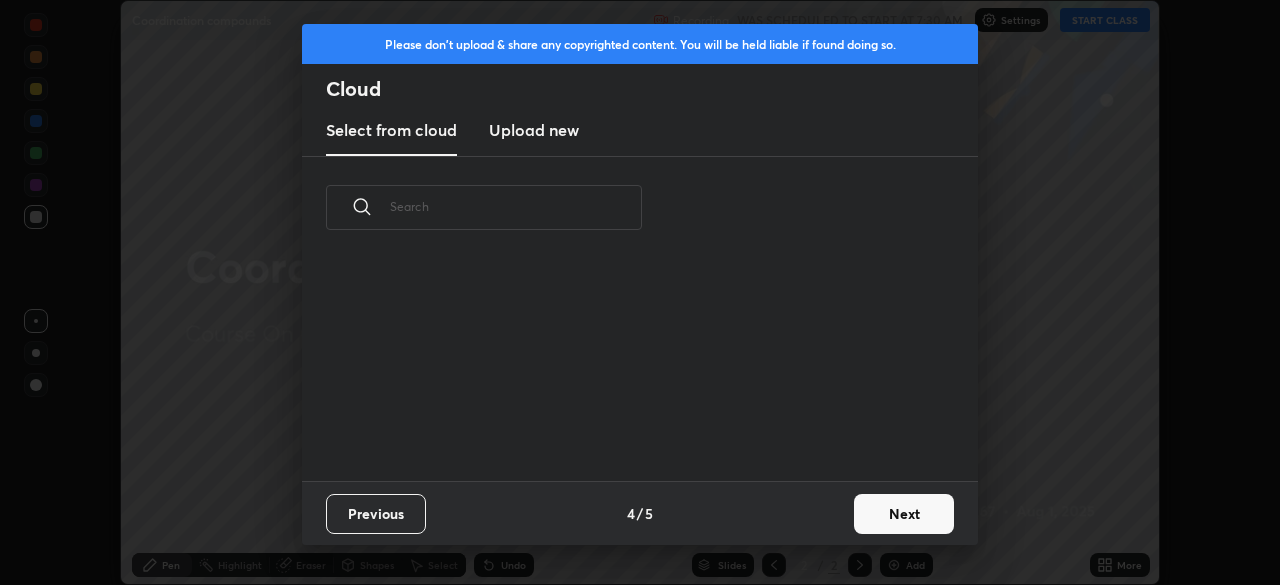 click on "Previous 4 / 5 Next" at bounding box center [640, 513] 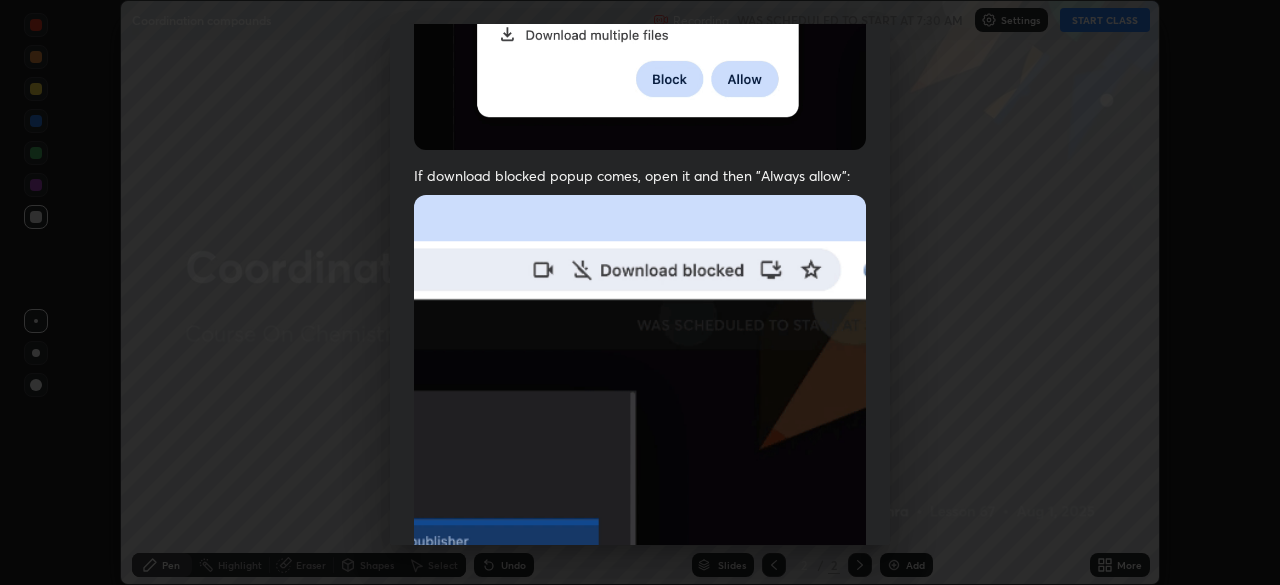 click at bounding box center [640, 413] 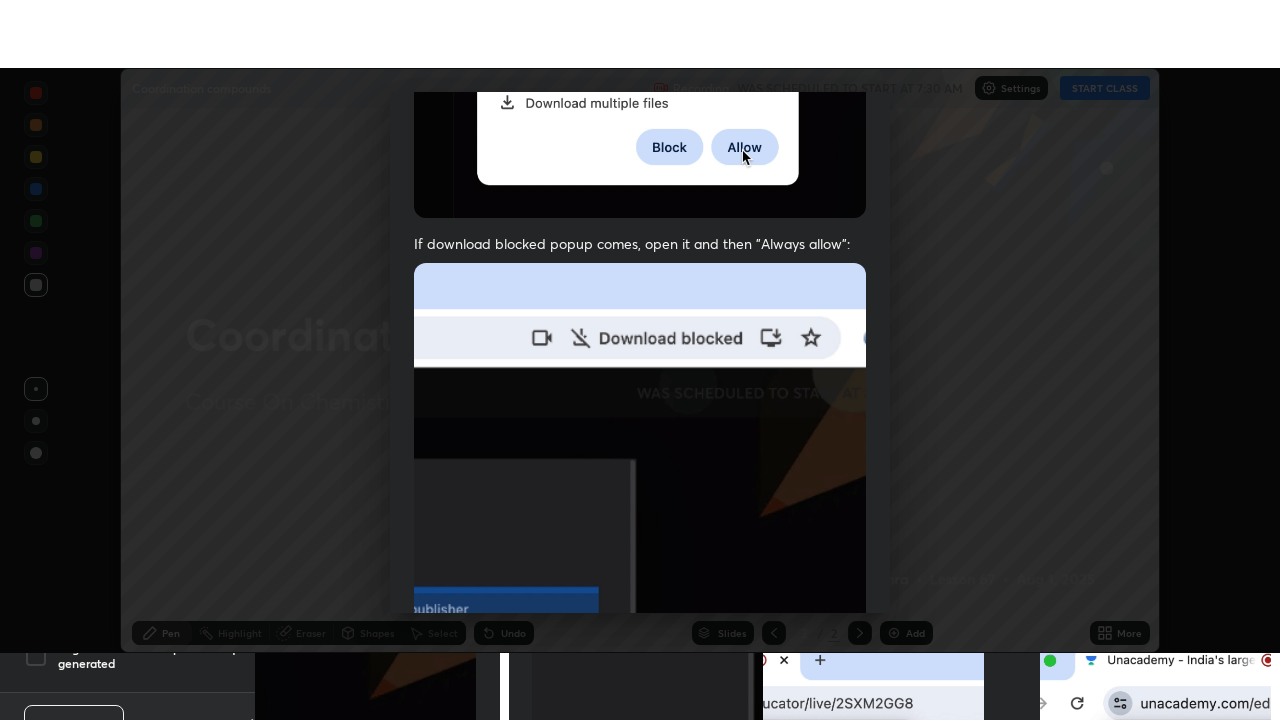 scroll, scrollTop: 479, scrollLeft: 0, axis: vertical 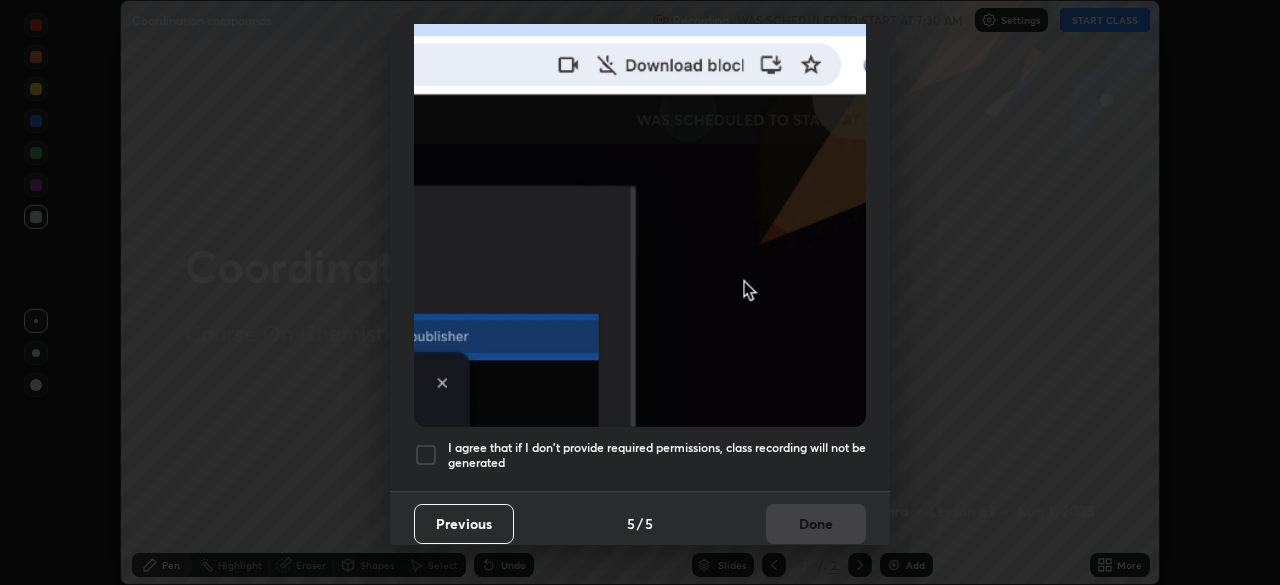 click at bounding box center [426, 455] 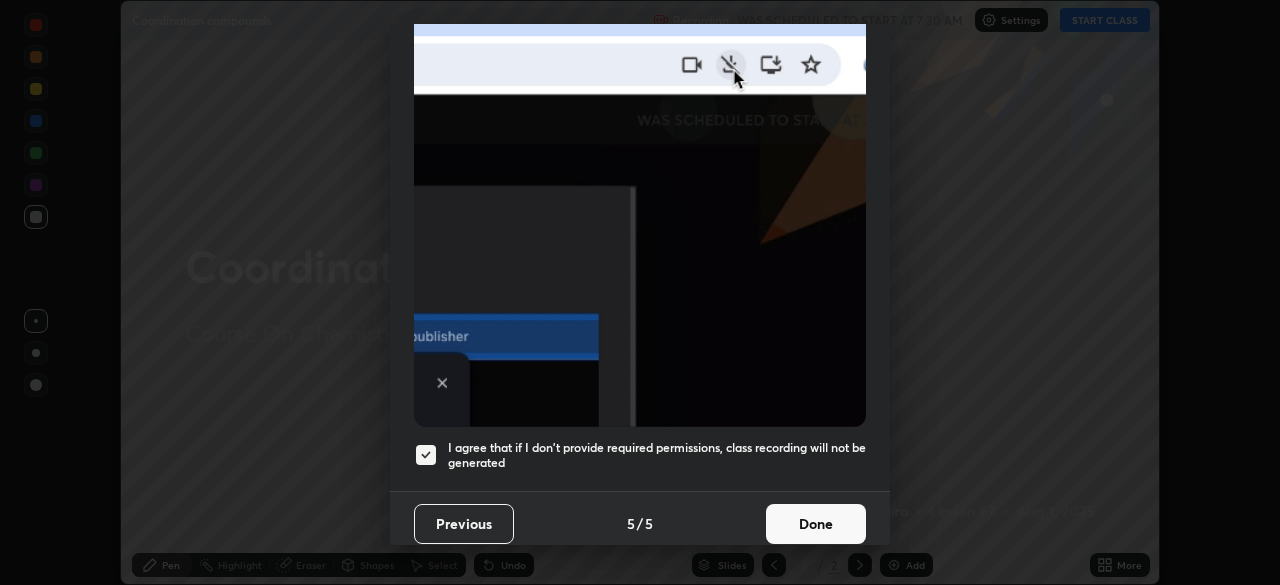 click on "Done" at bounding box center (816, 524) 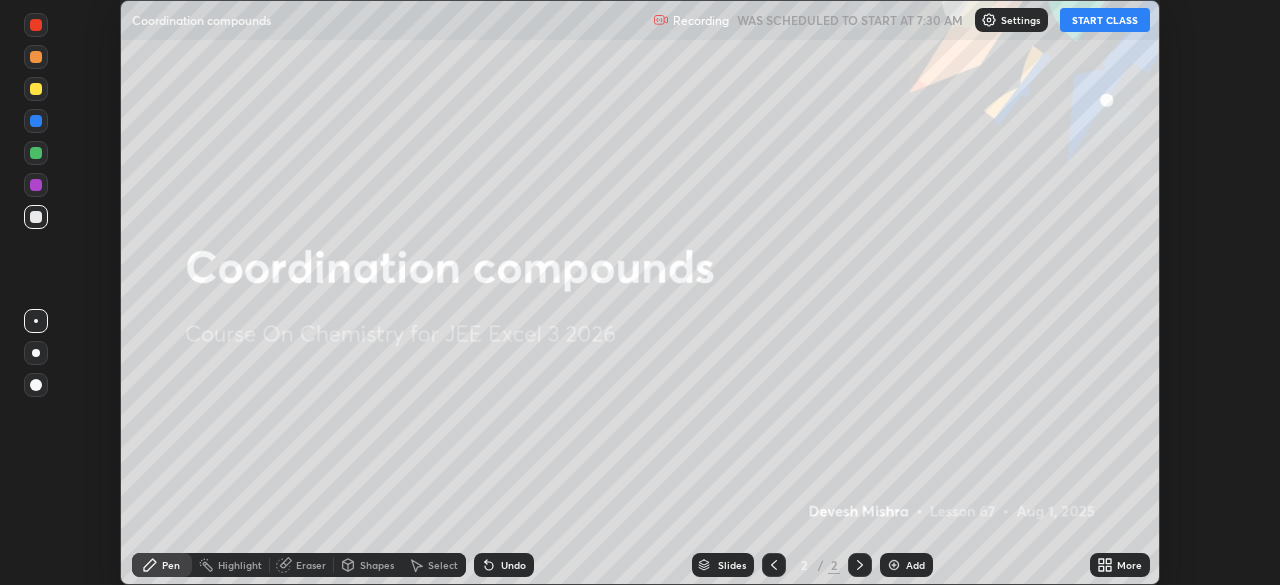 click on "START CLASS" at bounding box center (1105, 20) 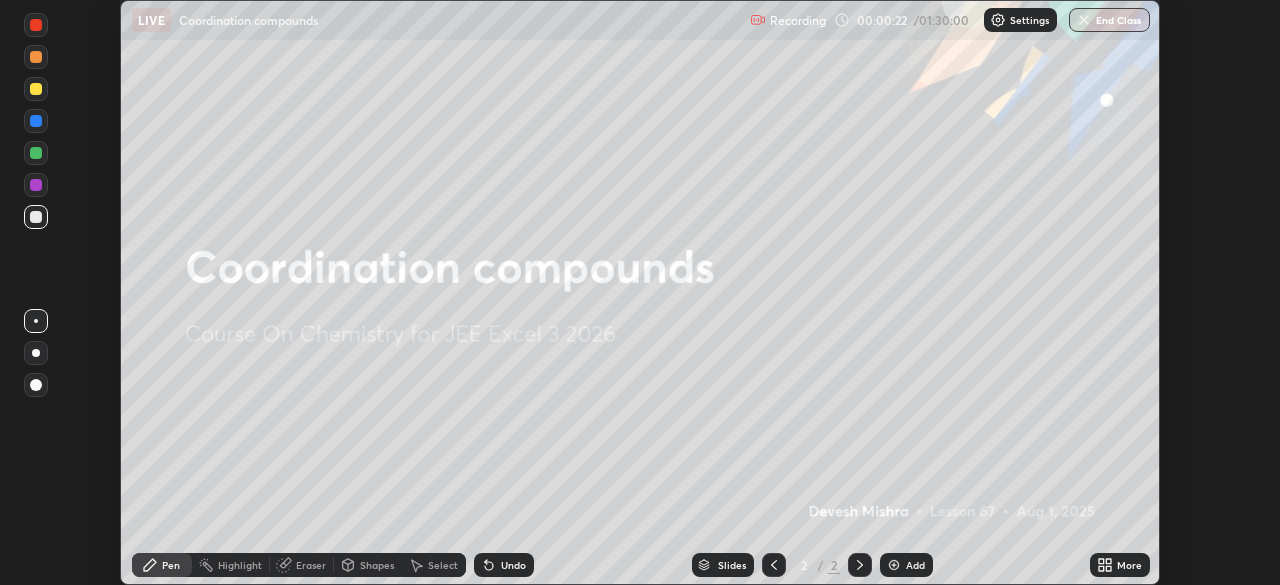 click on "Settings" at bounding box center [1029, 20] 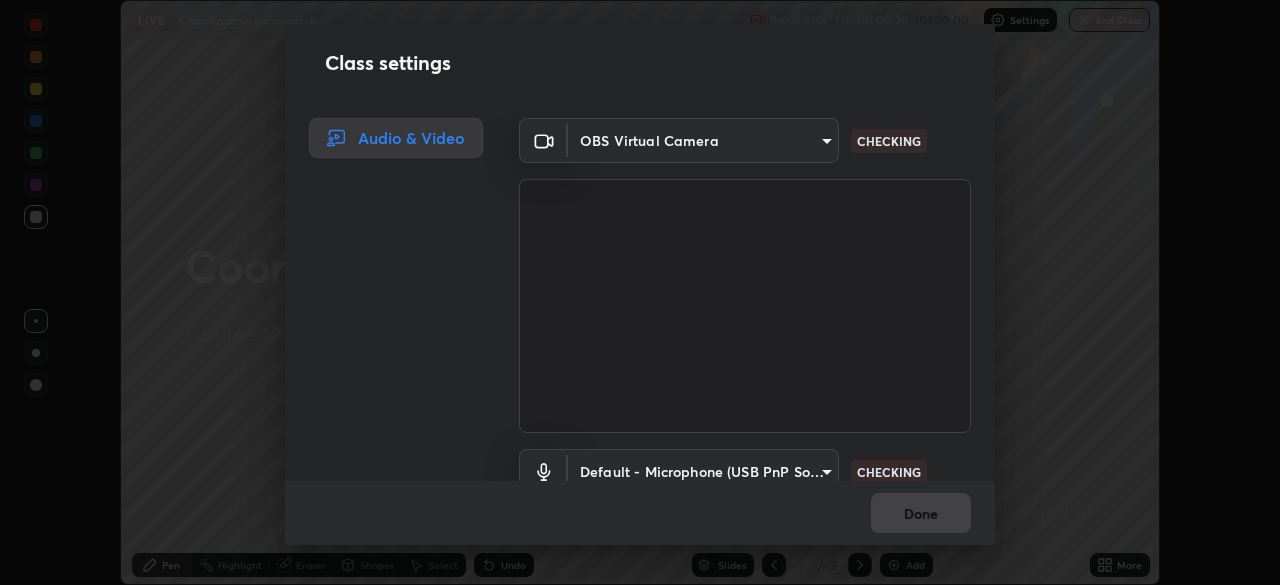 click on "OBS Virtual Camera 0098613ca96d1cb365b3845fa694b9755ae94ec2d7c0f75973c998bbbf9ace16 CHECKING Default - Microphone (USB PnP Sound Device) default CHECKING" at bounding box center [745, 299] 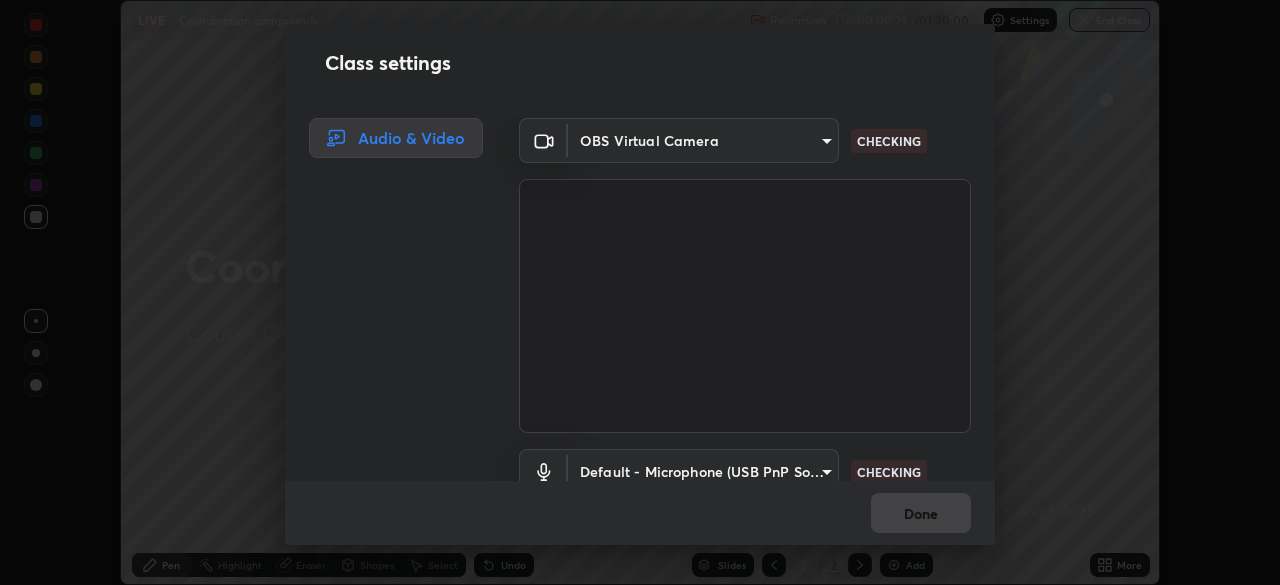 click on "Done" at bounding box center (640, 513) 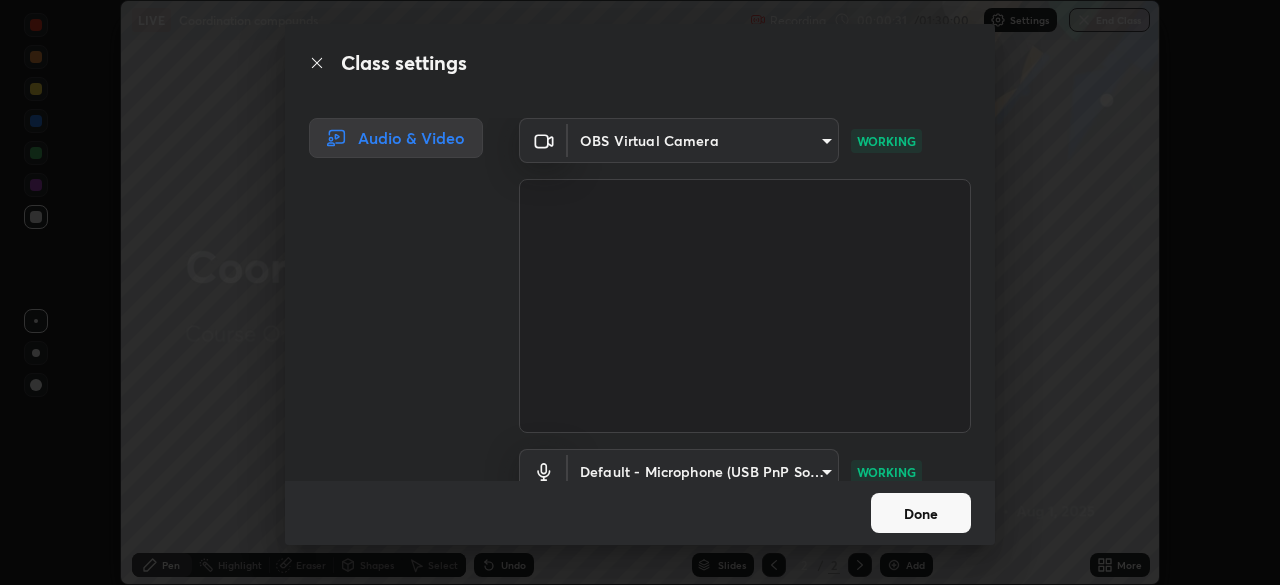 click on "Done" at bounding box center [921, 513] 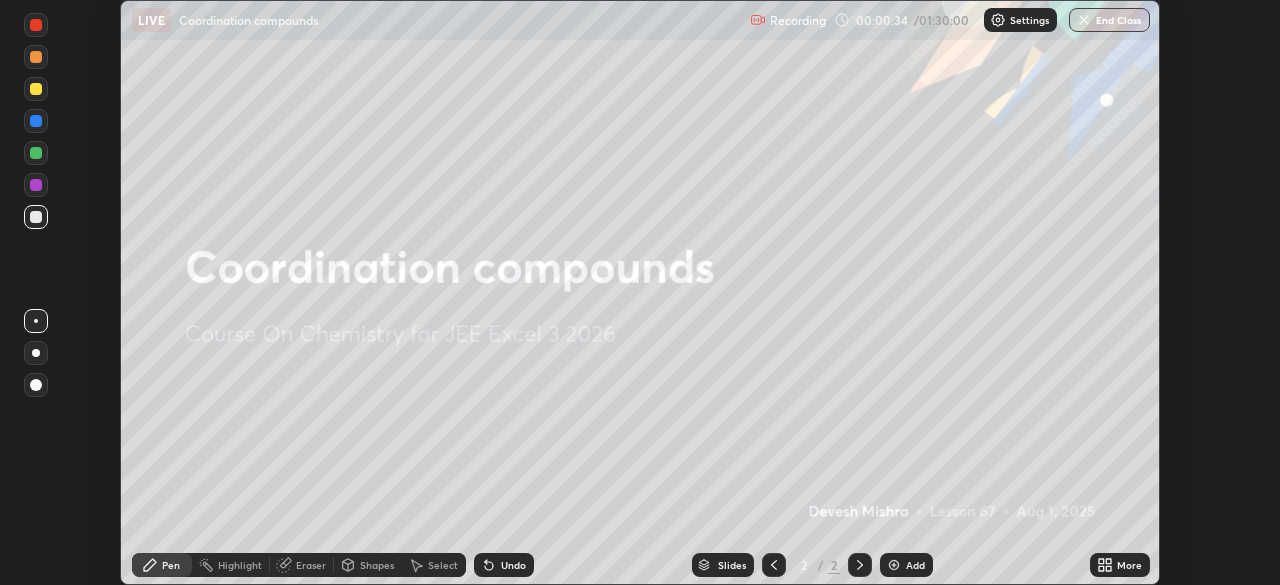 click 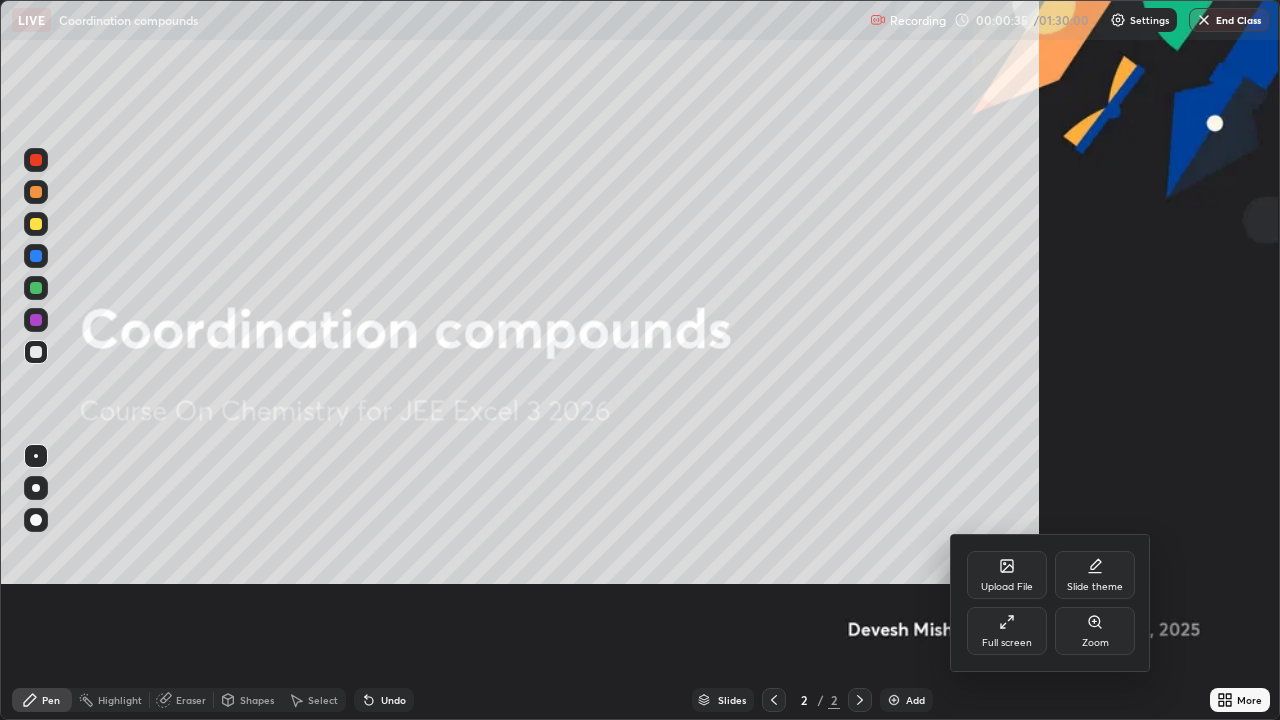 scroll, scrollTop: 99280, scrollLeft: 98720, axis: both 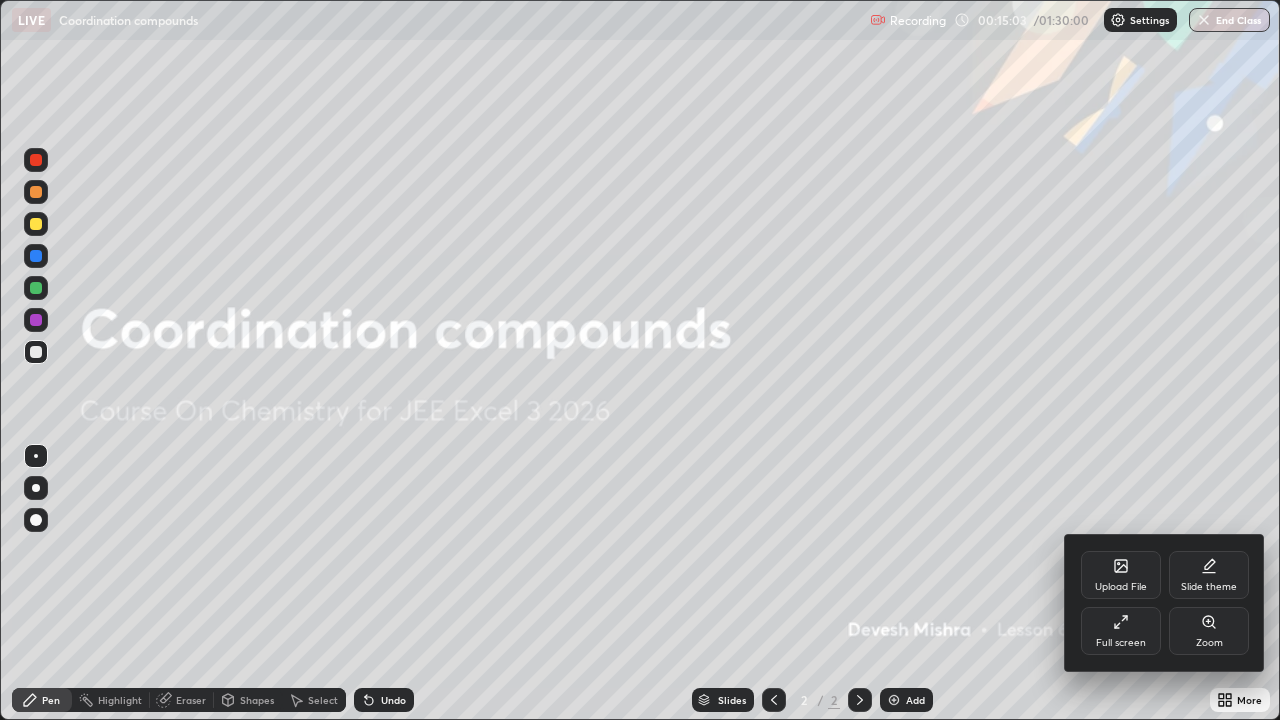 click on "Upload File" at bounding box center [1121, 587] 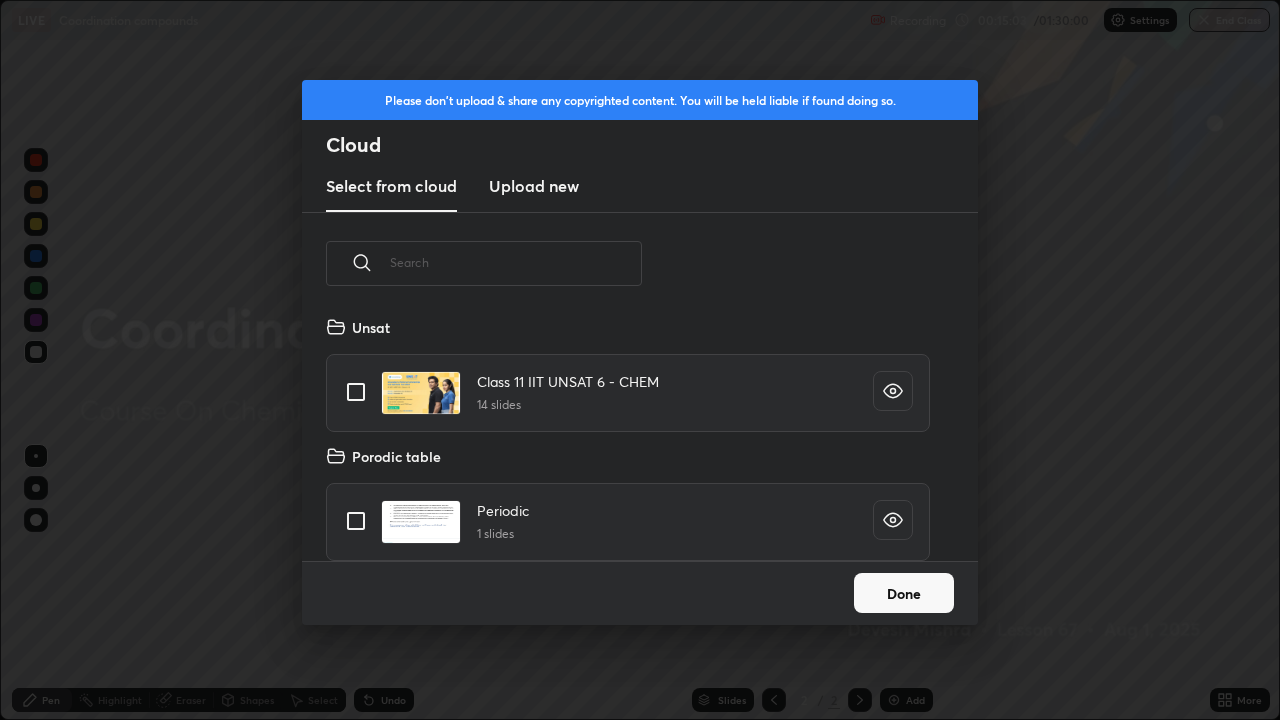 scroll, scrollTop: 7, scrollLeft: 11, axis: both 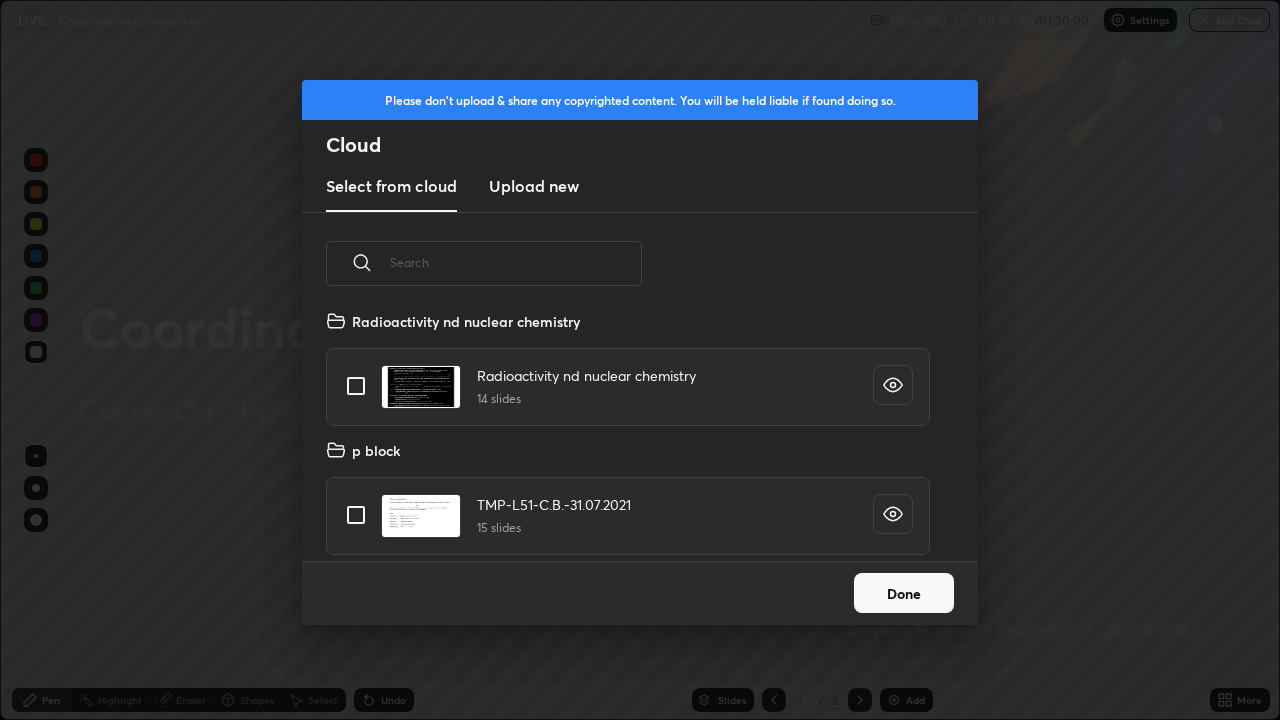 click on "p block" at bounding box center (640, 451) 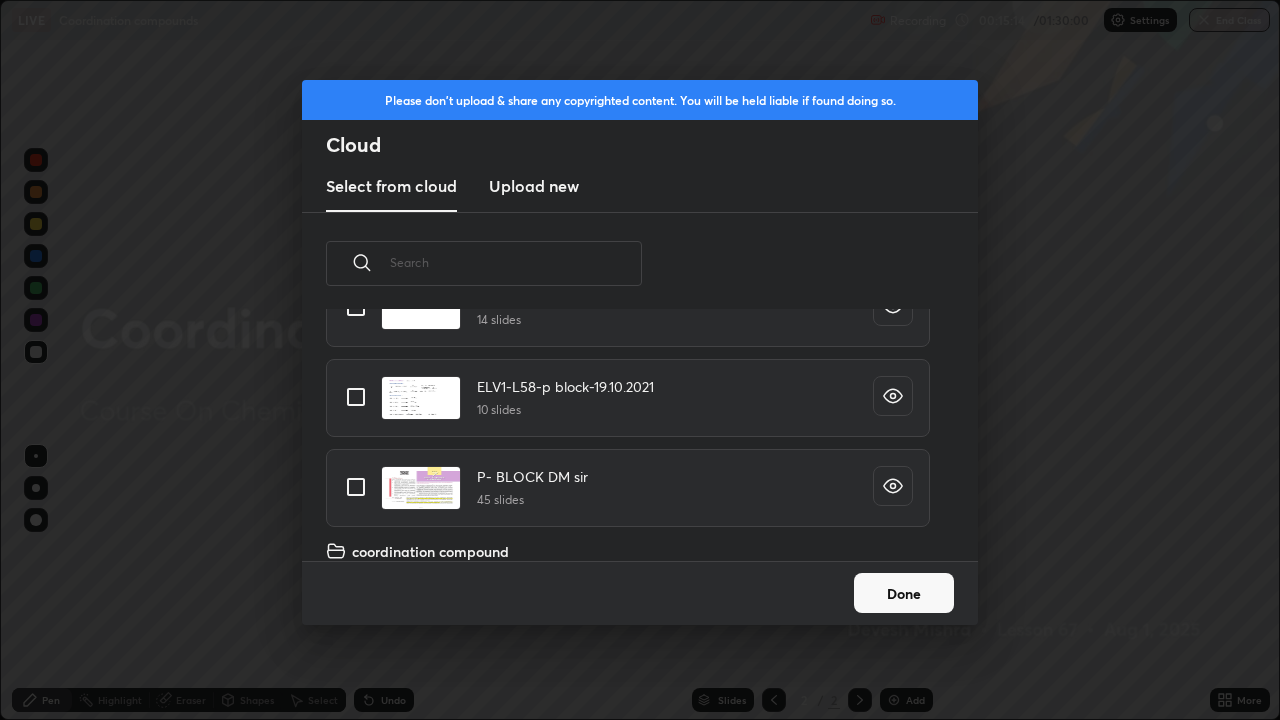 scroll, scrollTop: 2703, scrollLeft: 0, axis: vertical 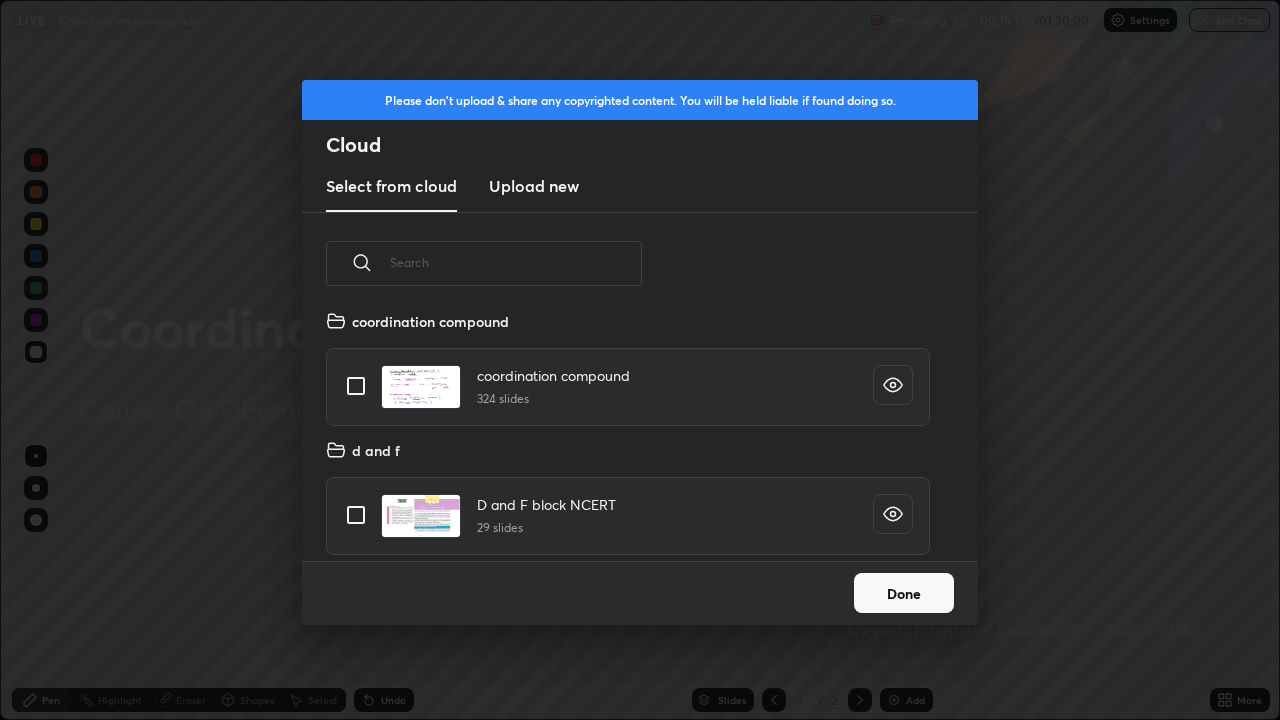 click at bounding box center [356, 386] 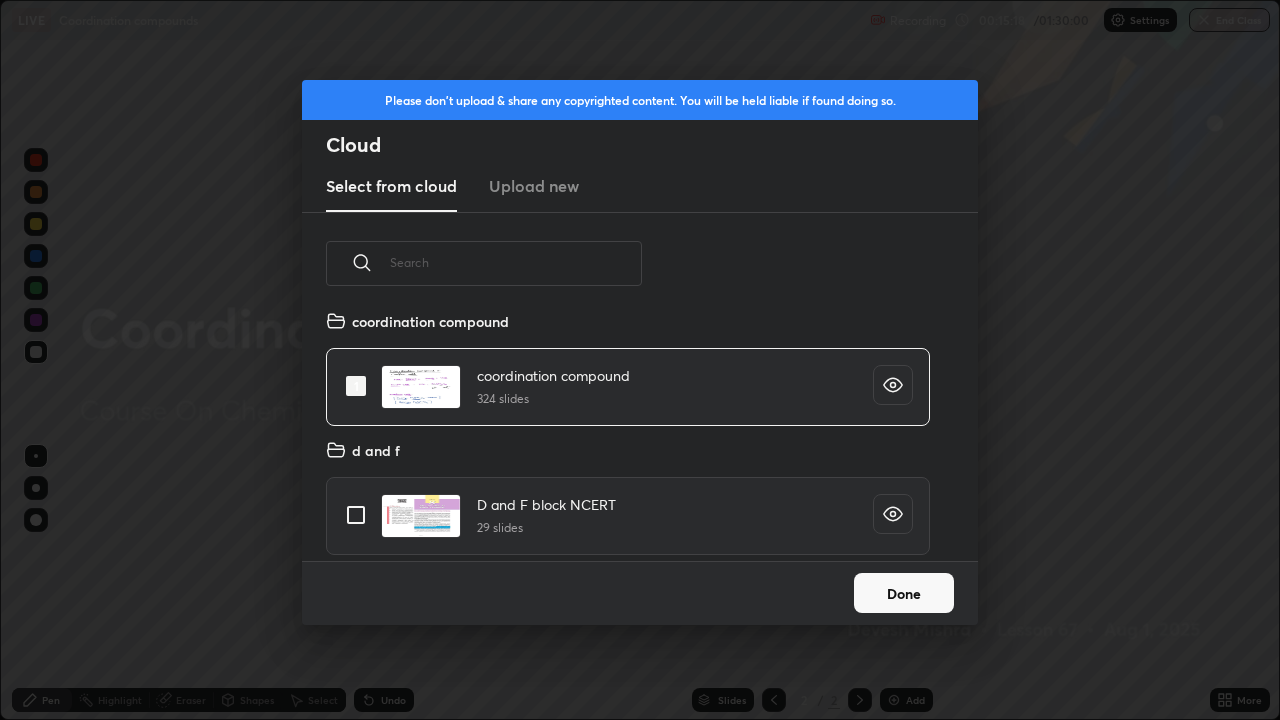 click on "Done" at bounding box center [904, 593] 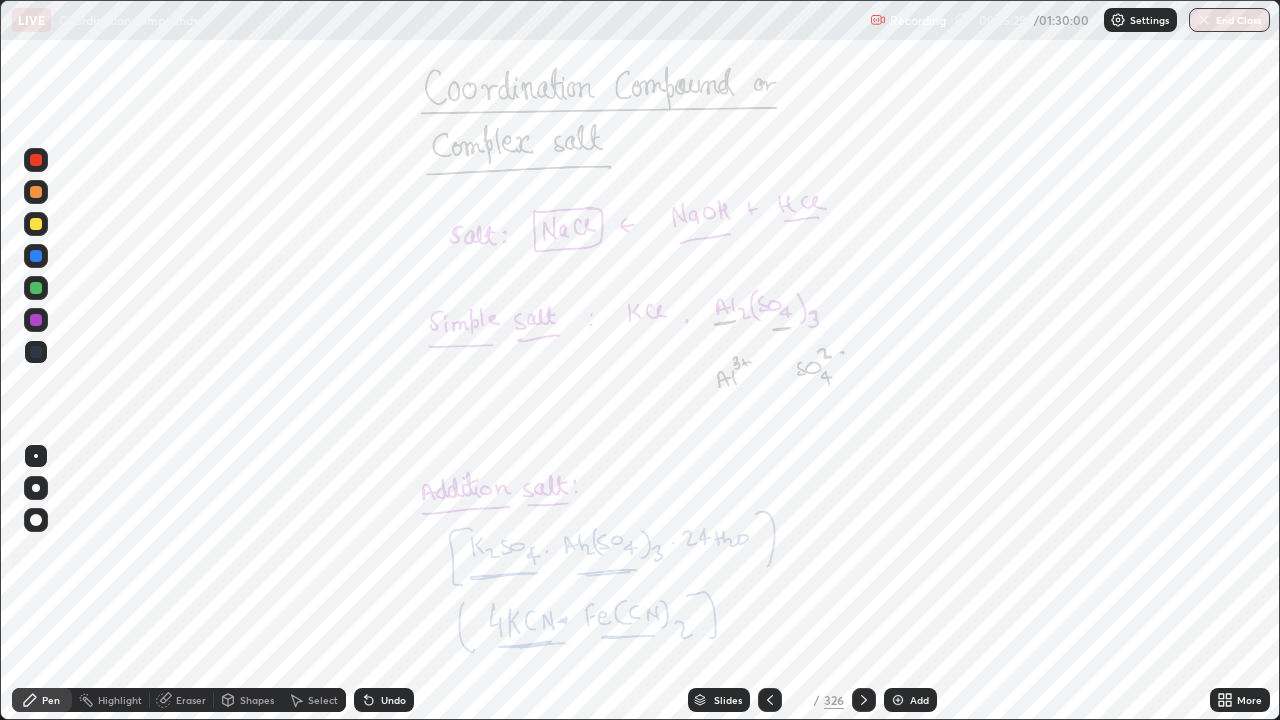 click on "Slides" at bounding box center (728, 700) 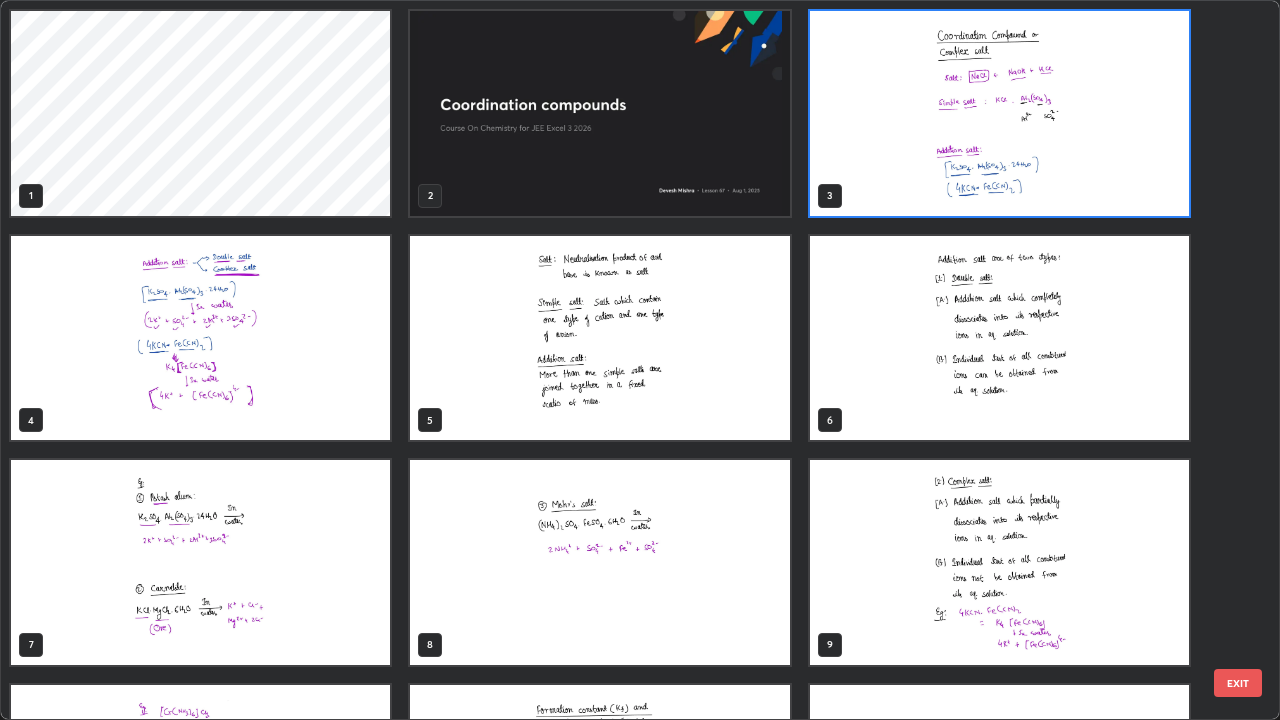 scroll, scrollTop: 7, scrollLeft: 11, axis: both 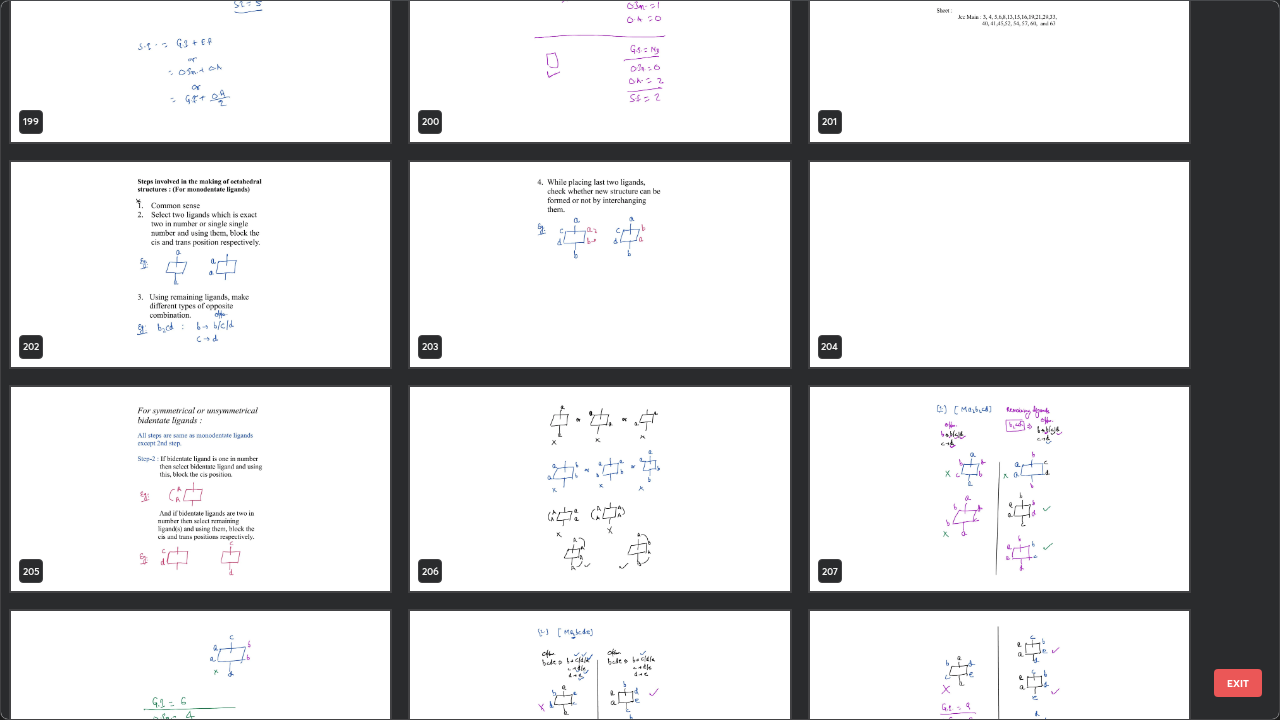 click at bounding box center [200, 489] 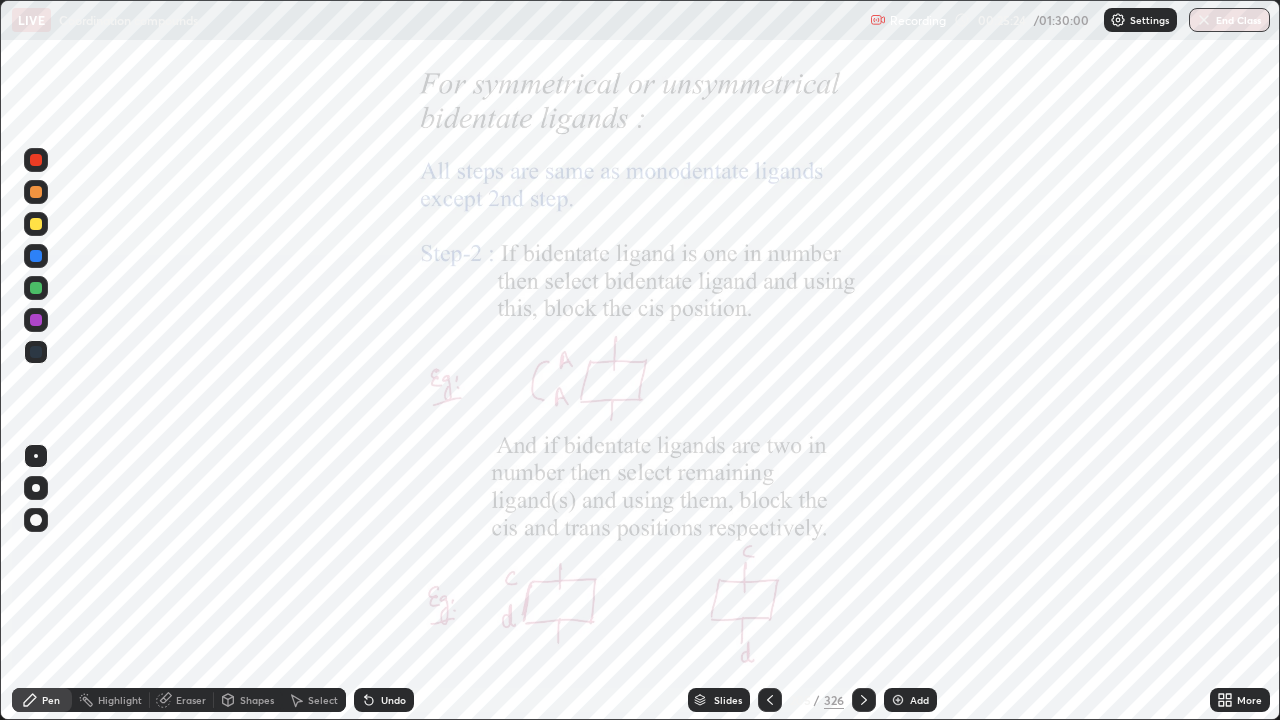 click at bounding box center [864, 700] 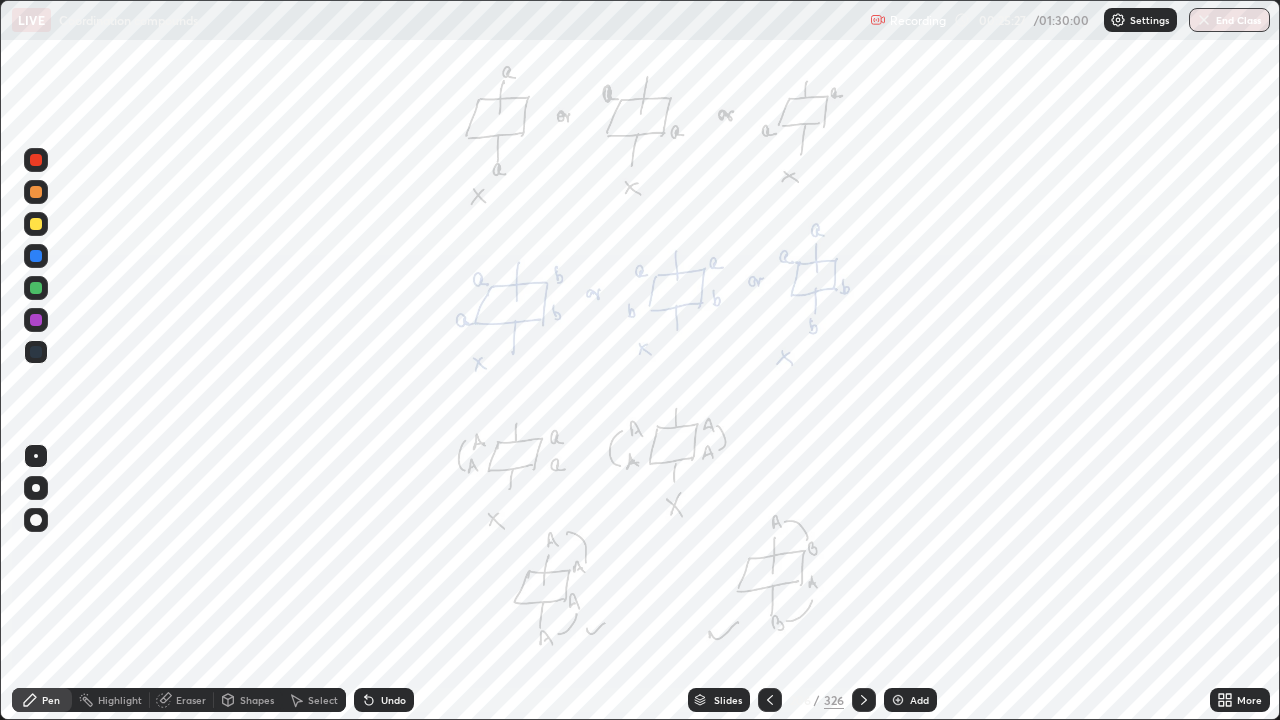 click 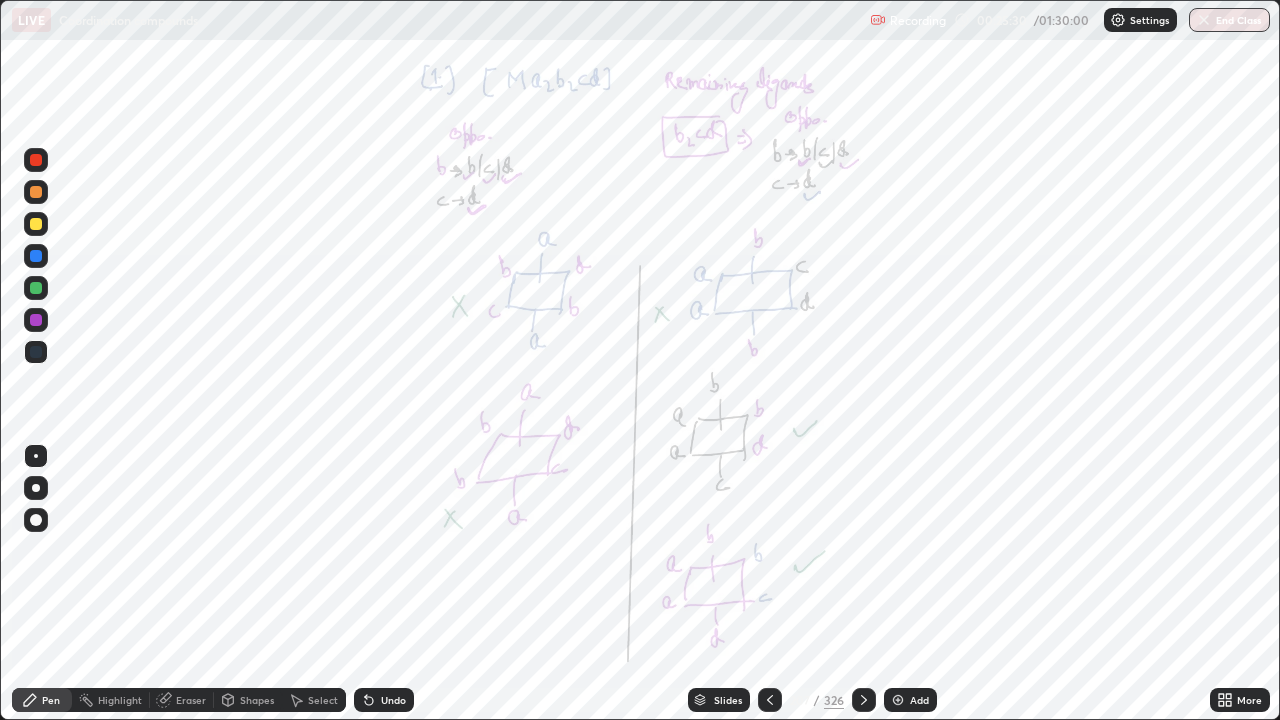 click at bounding box center [864, 700] 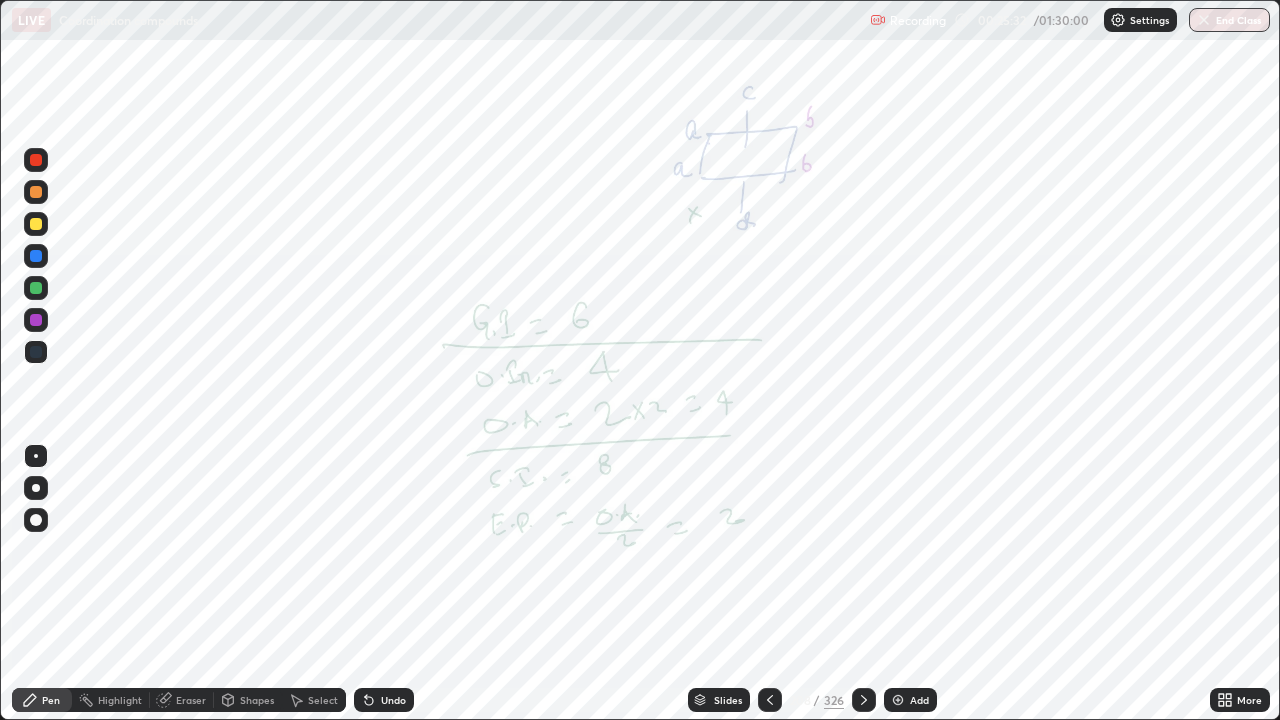 click 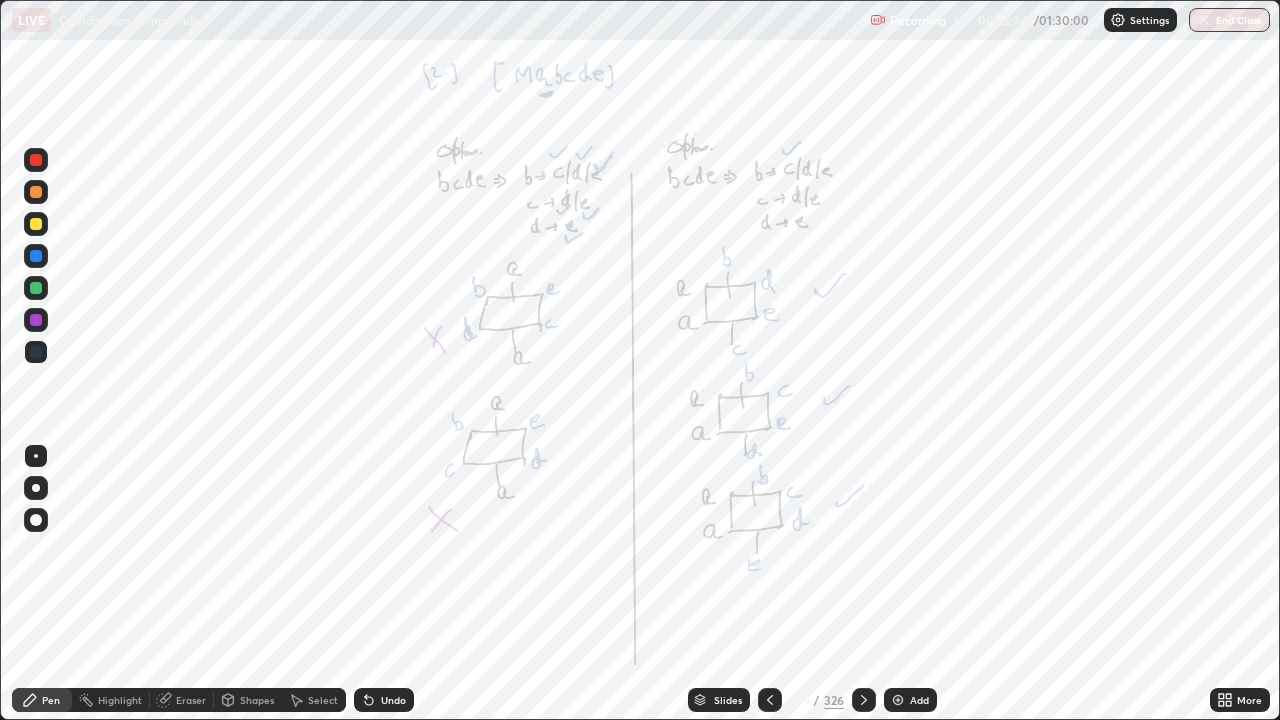 click 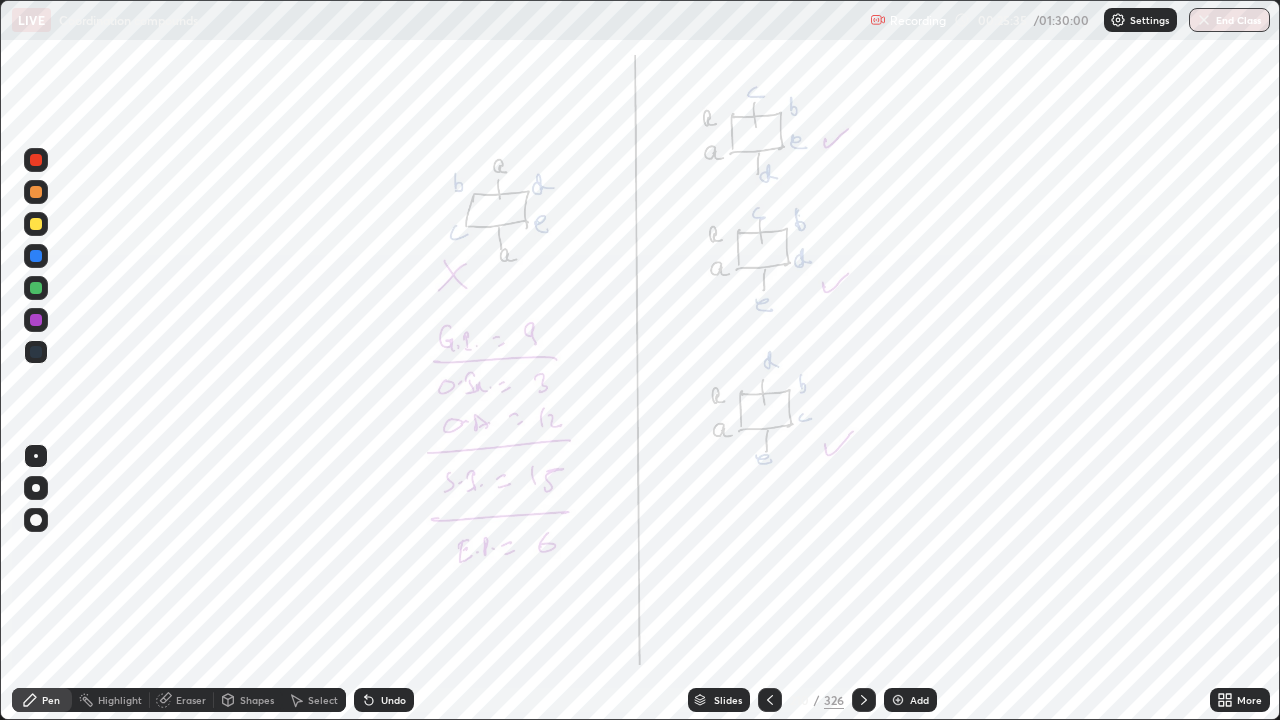 click at bounding box center (864, 700) 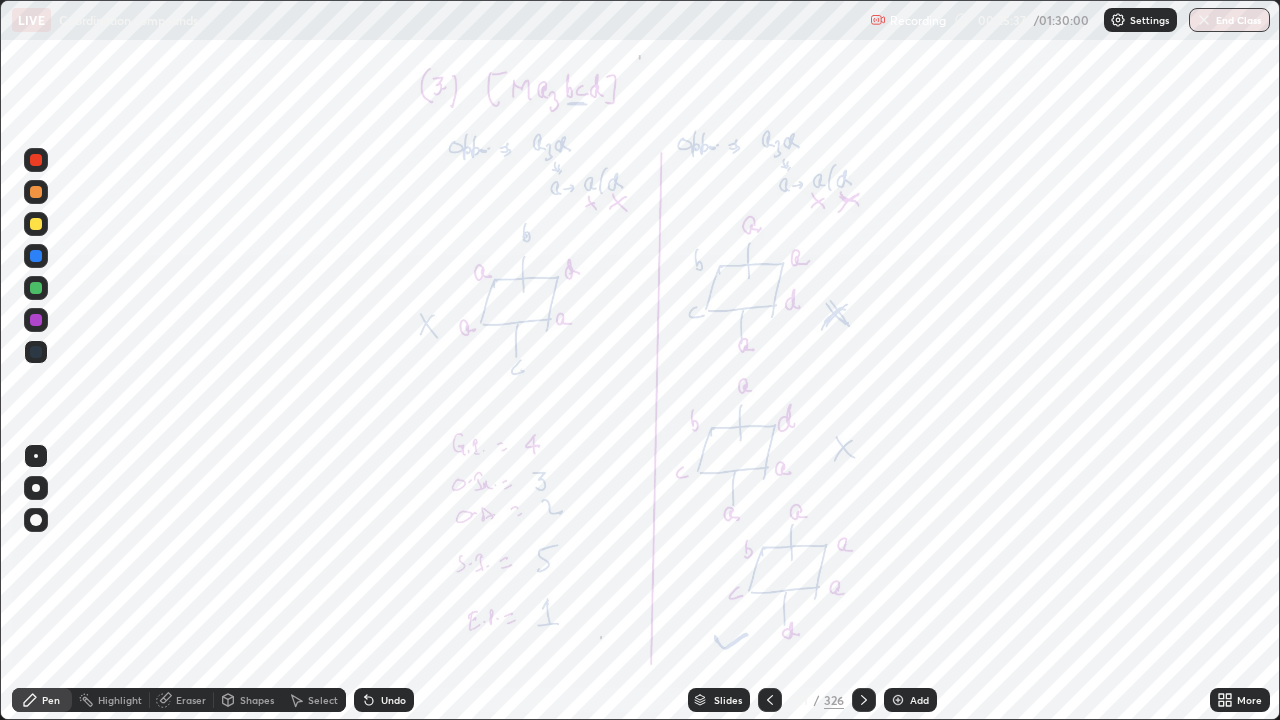 click at bounding box center [864, 700] 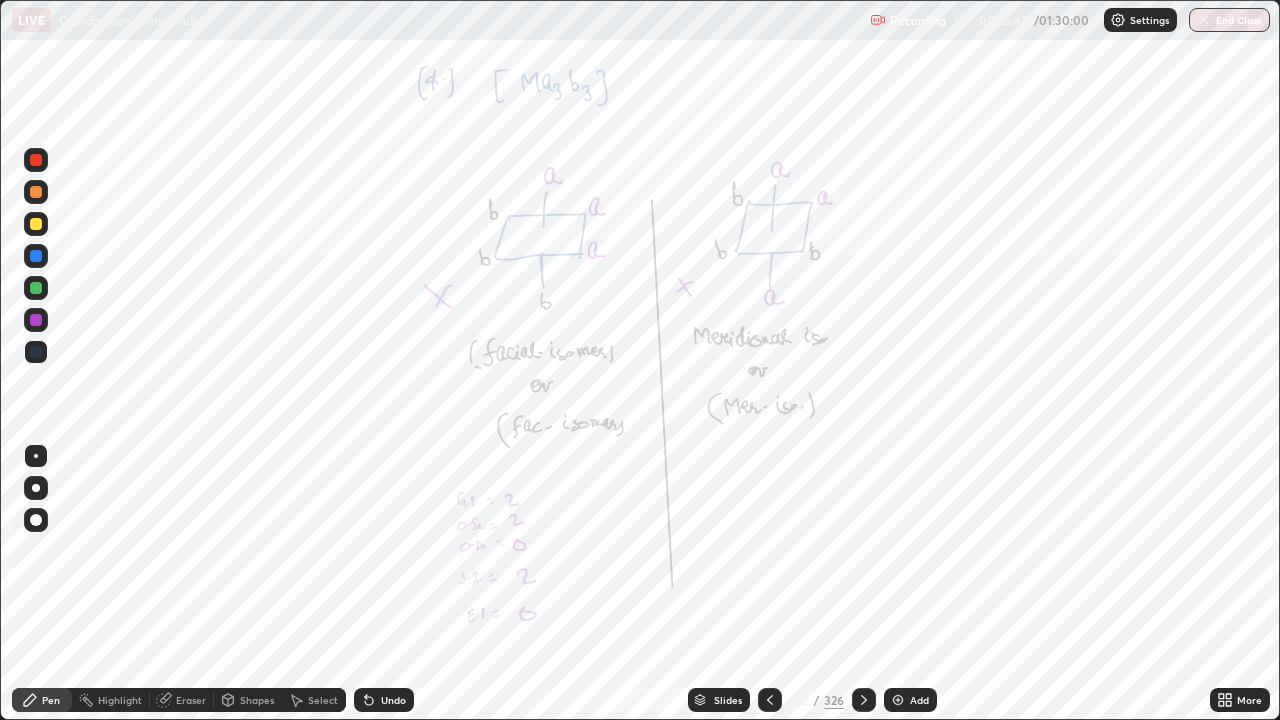 click 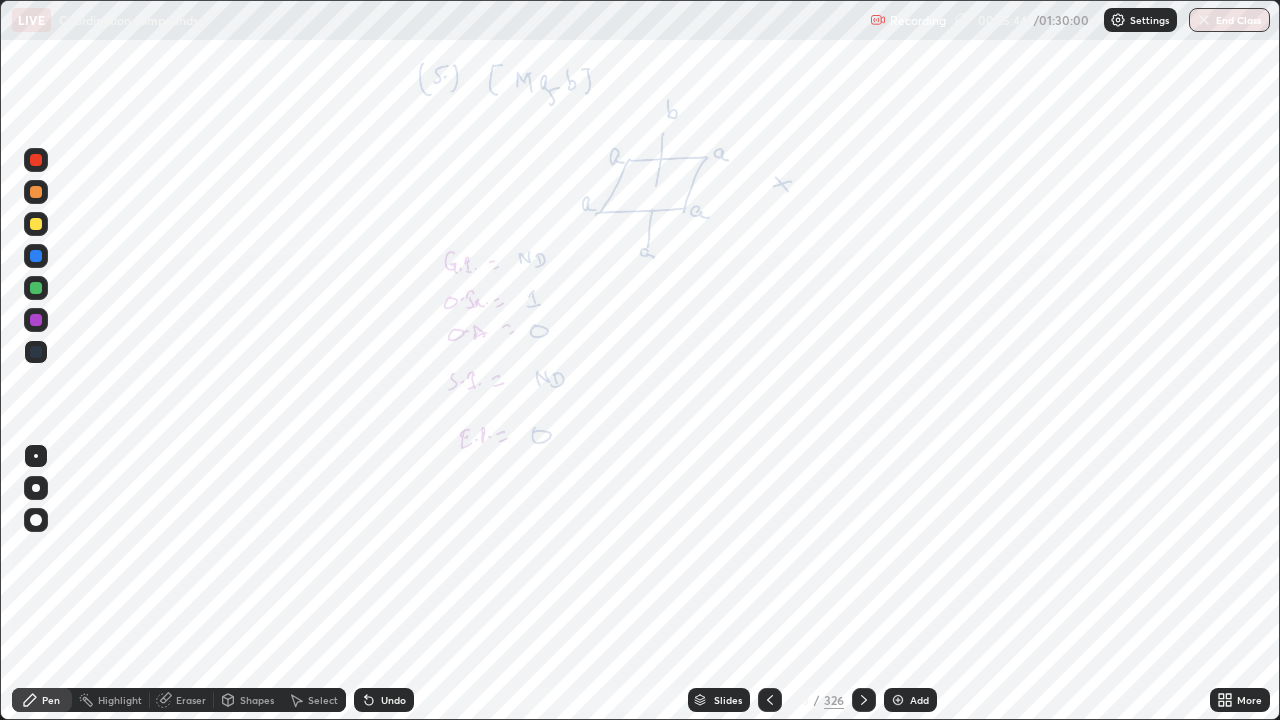 click 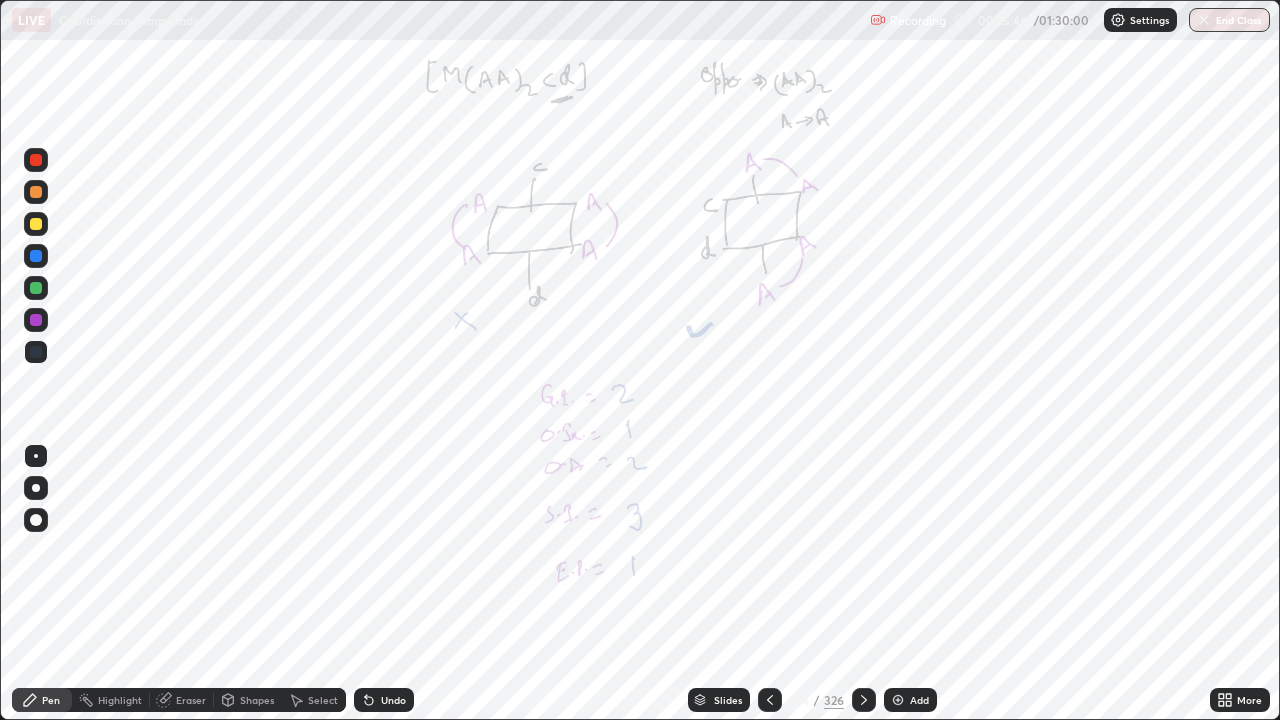 click 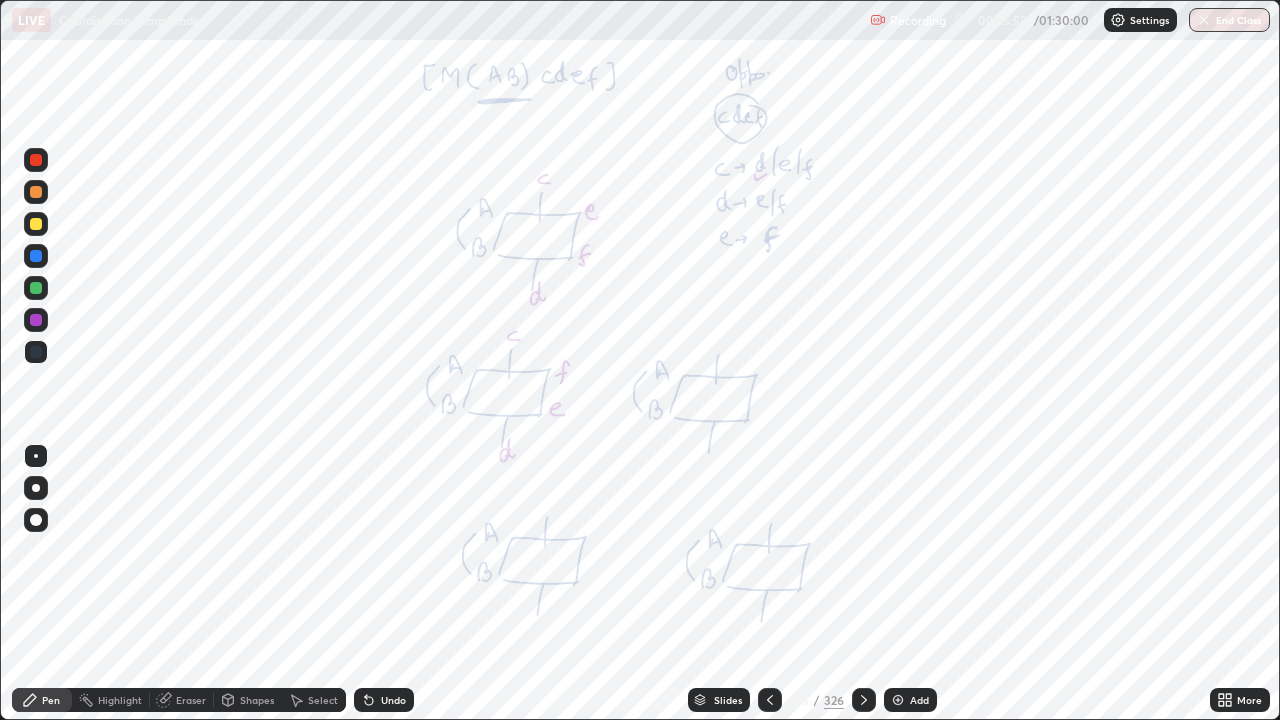 click 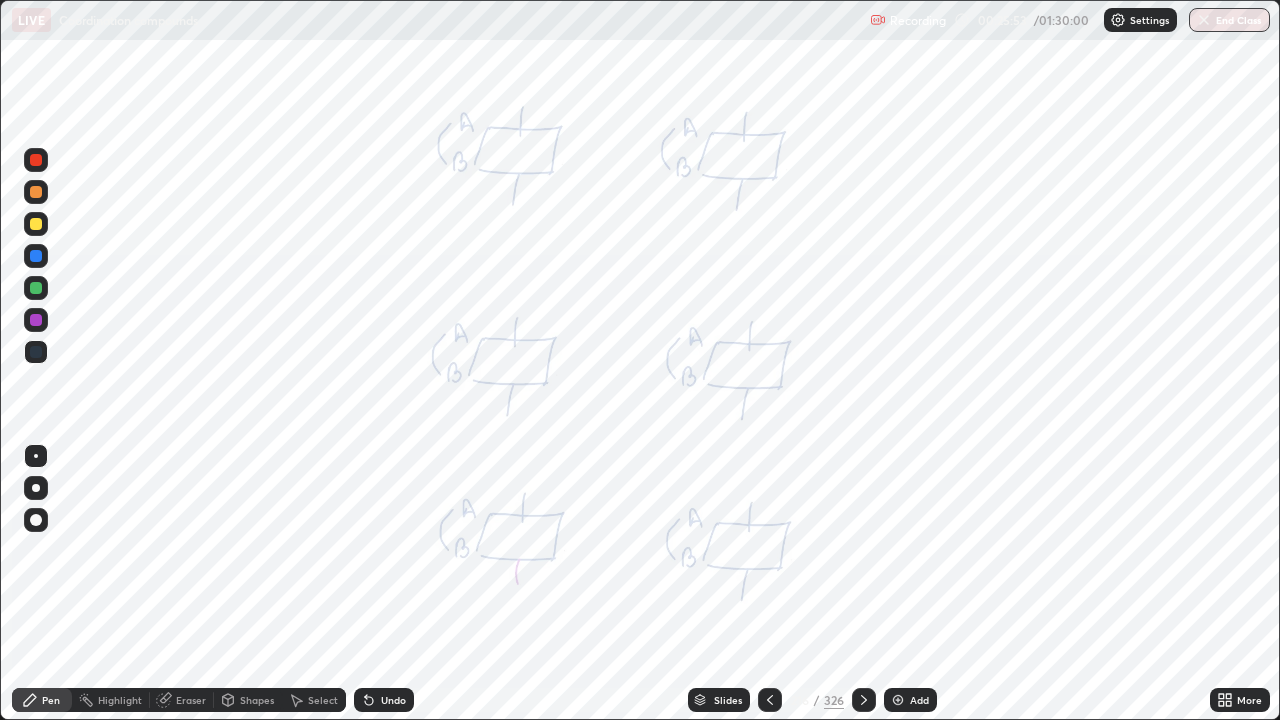 click 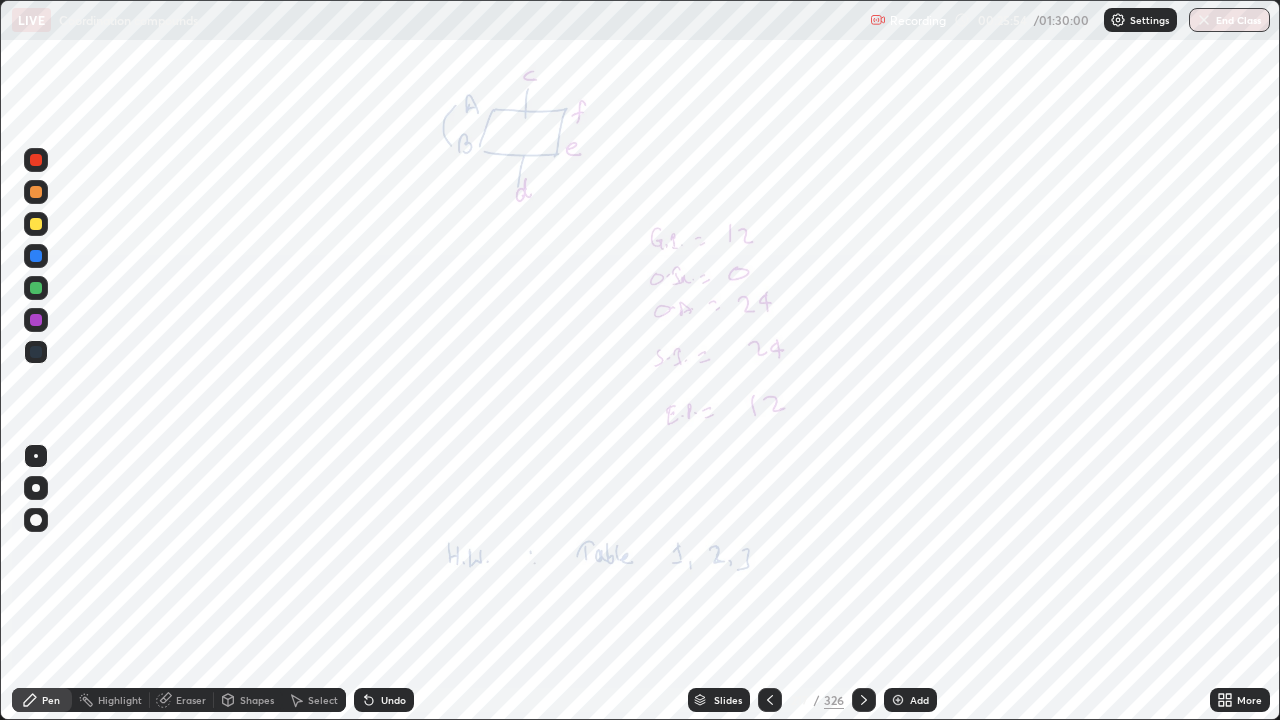 click 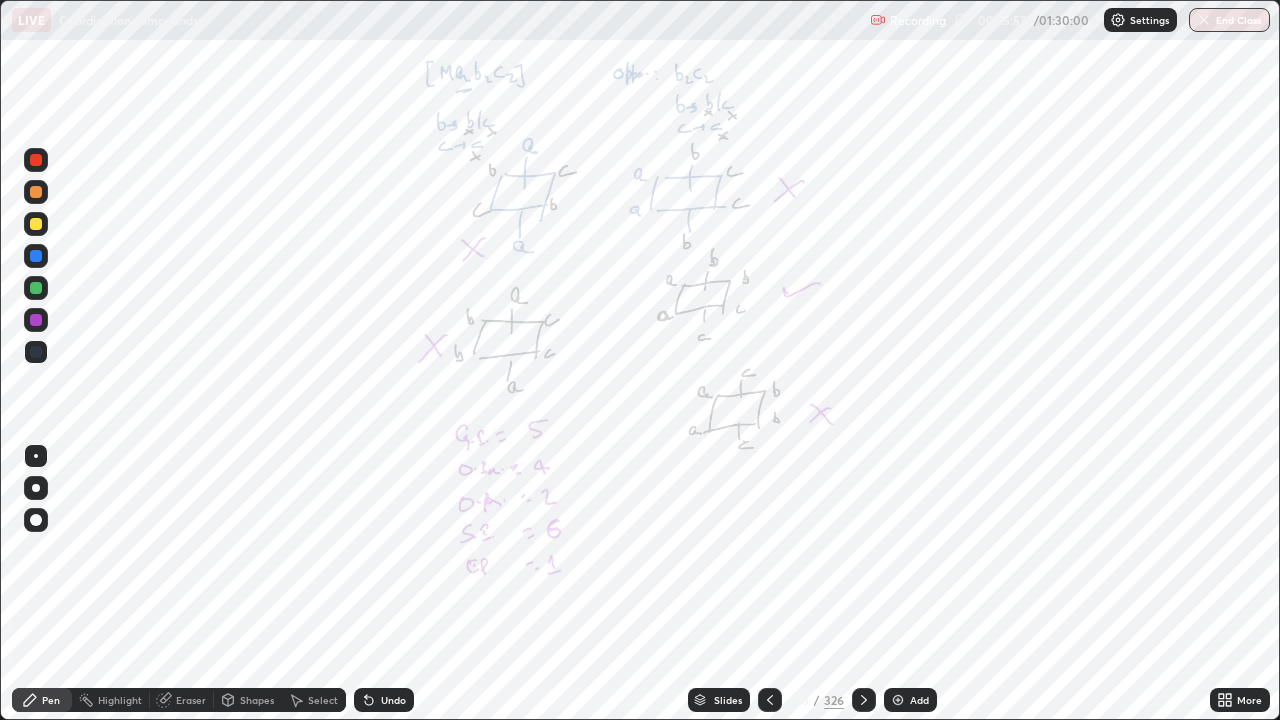 click 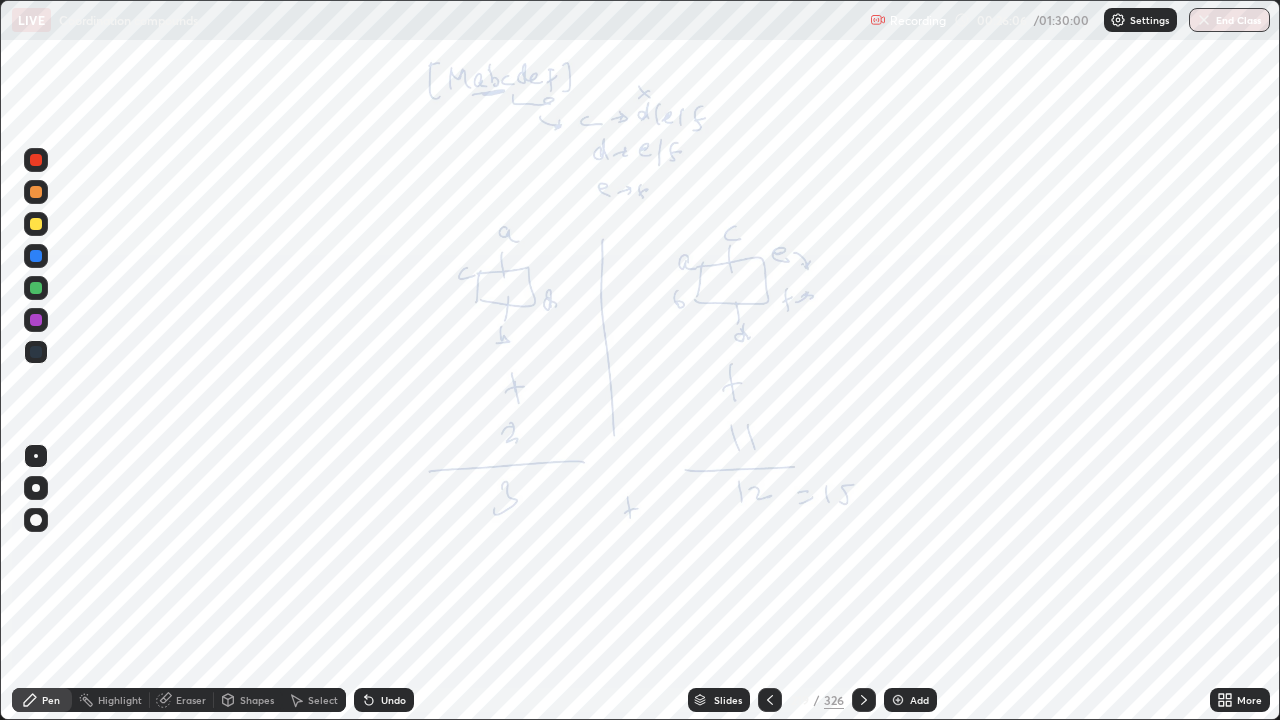 click 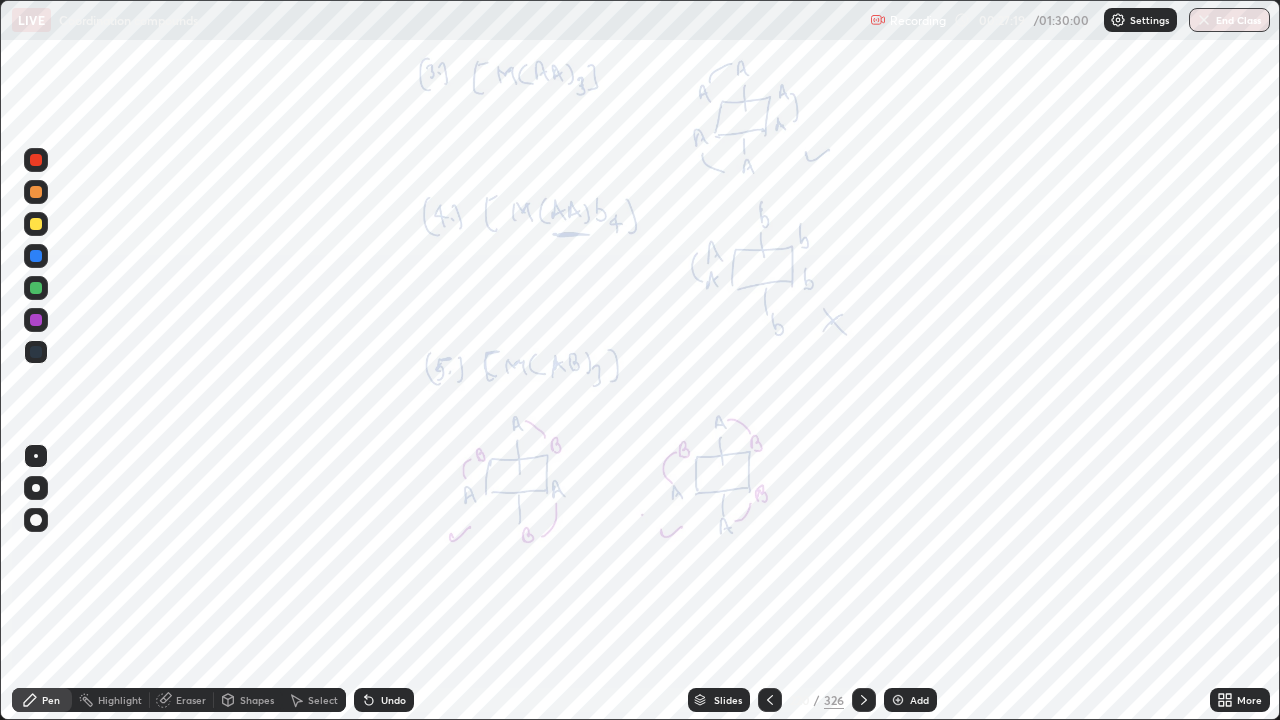 click at bounding box center [36, 160] 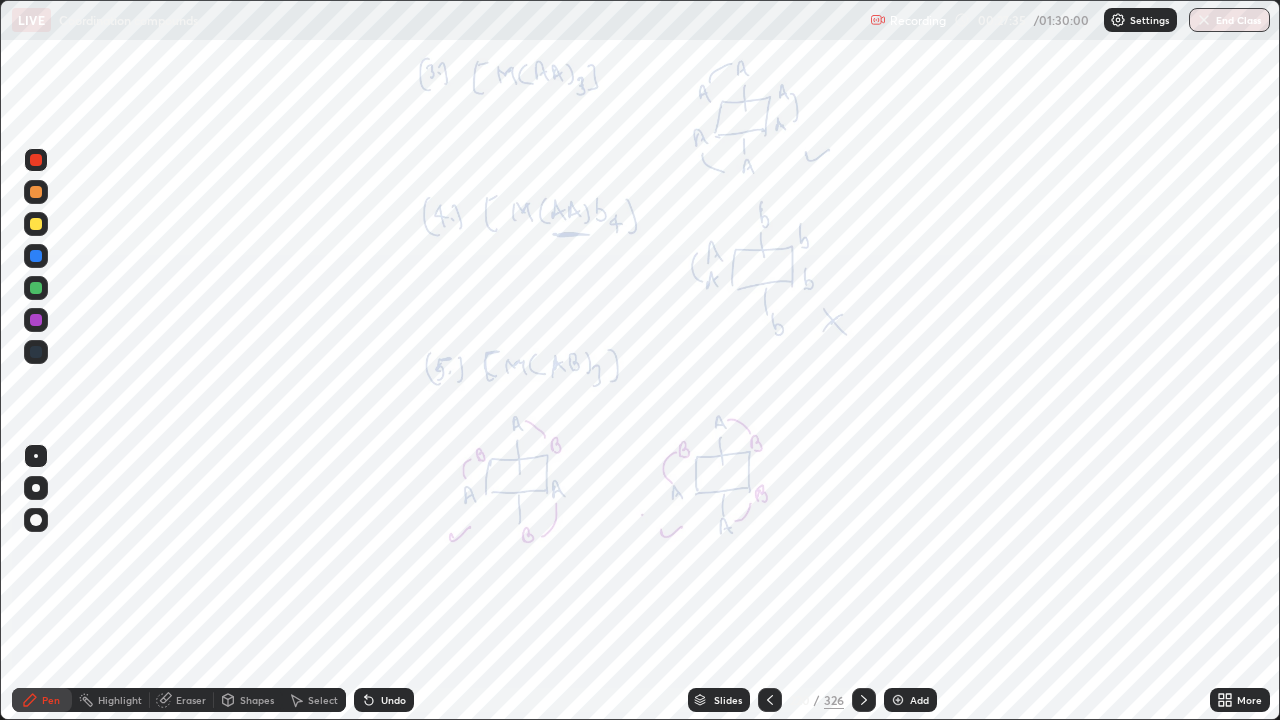 click at bounding box center (36, 288) 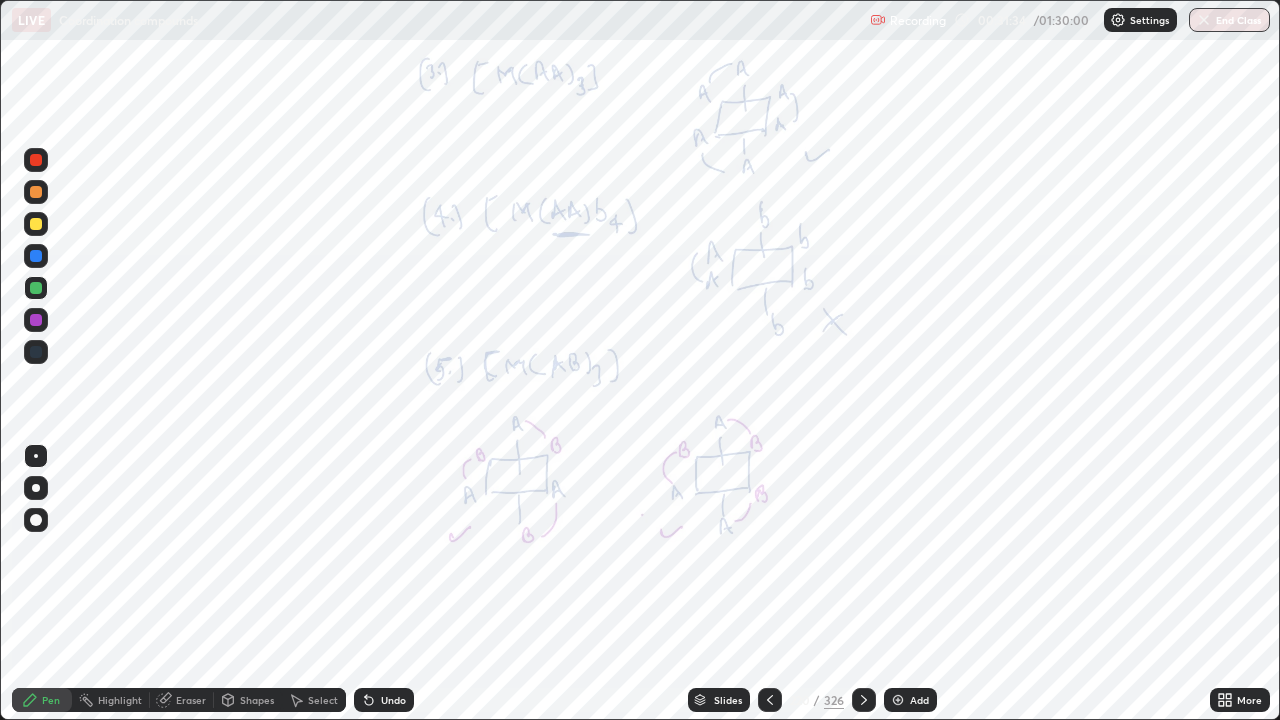 click 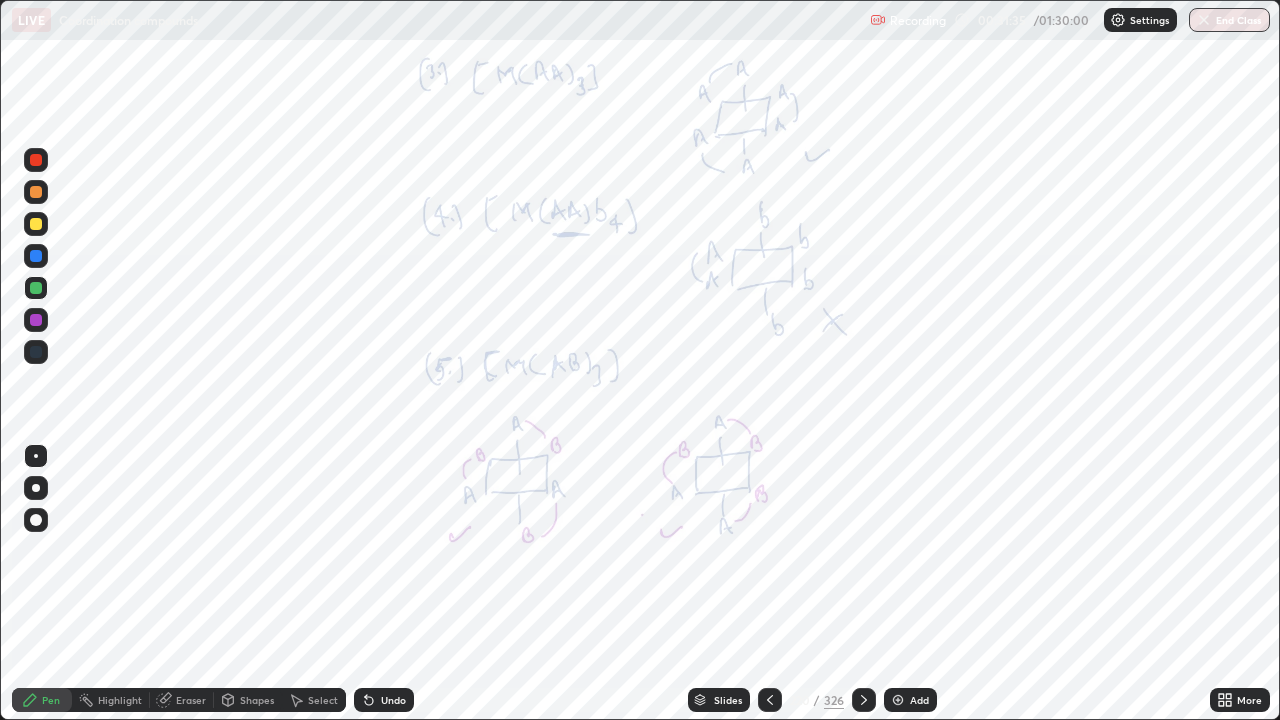 click 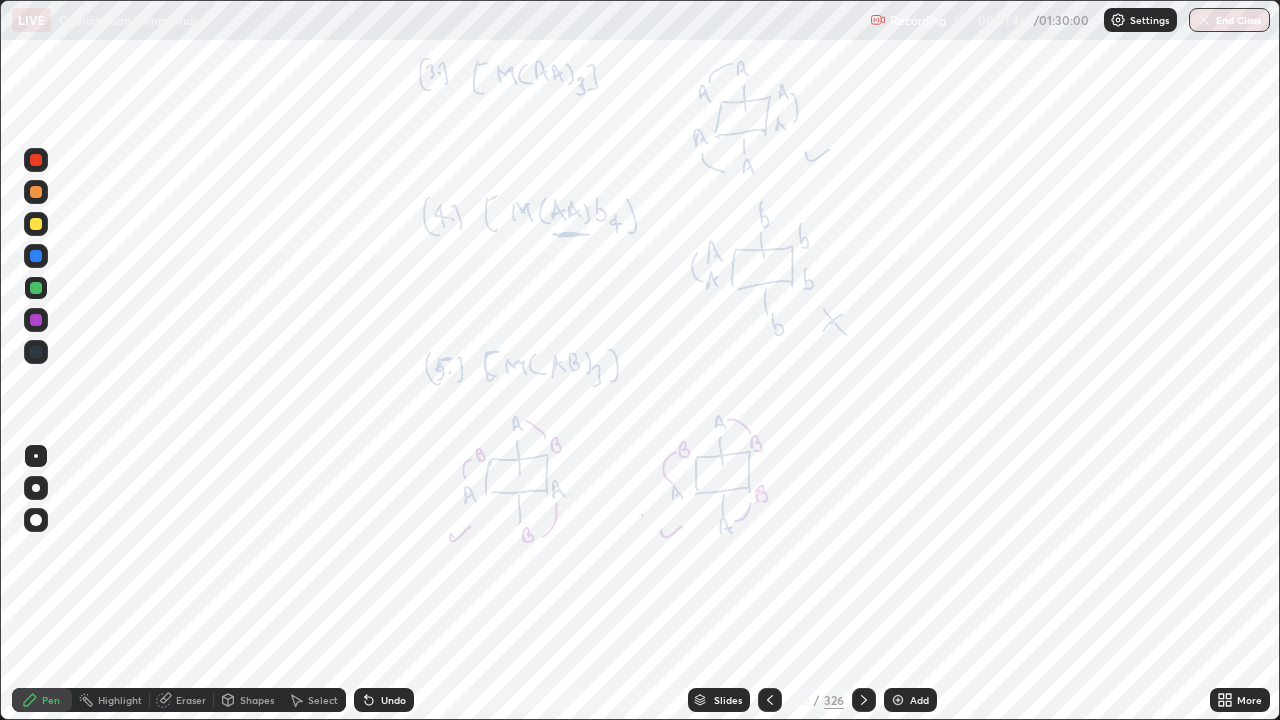 click at bounding box center (36, 256) 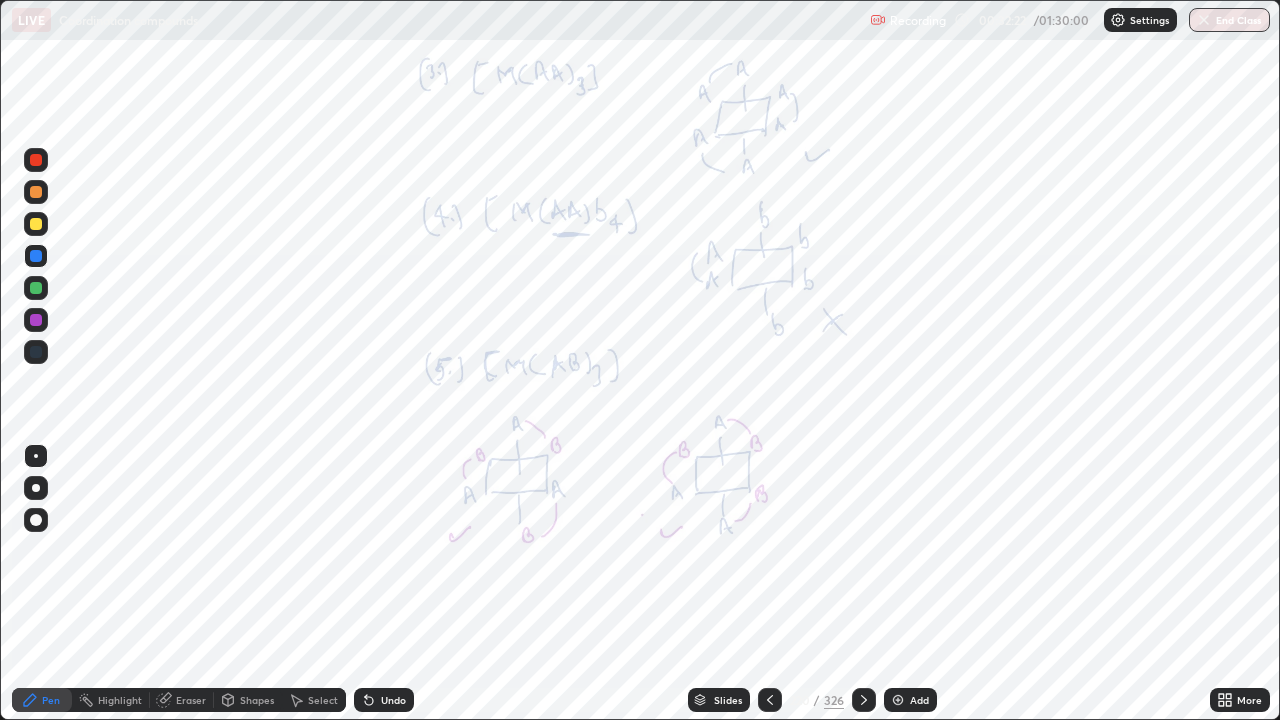 click at bounding box center [36, 160] 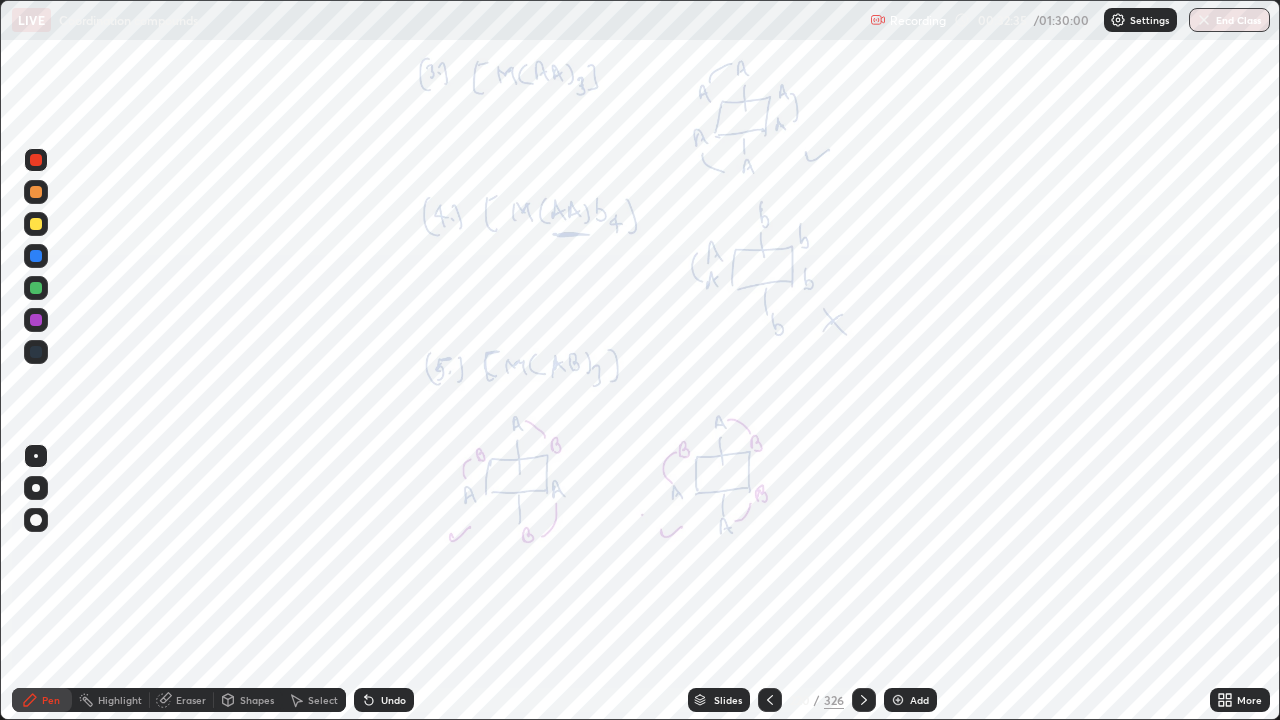 click at bounding box center (36, 352) 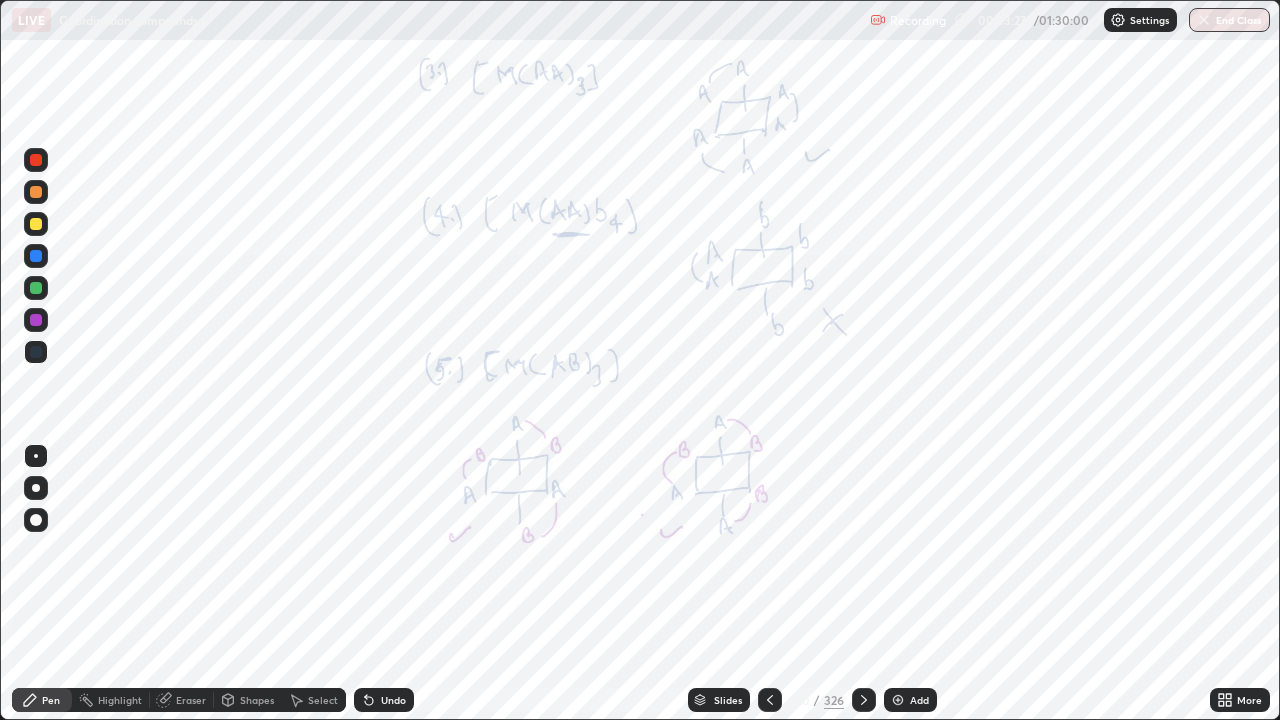 click 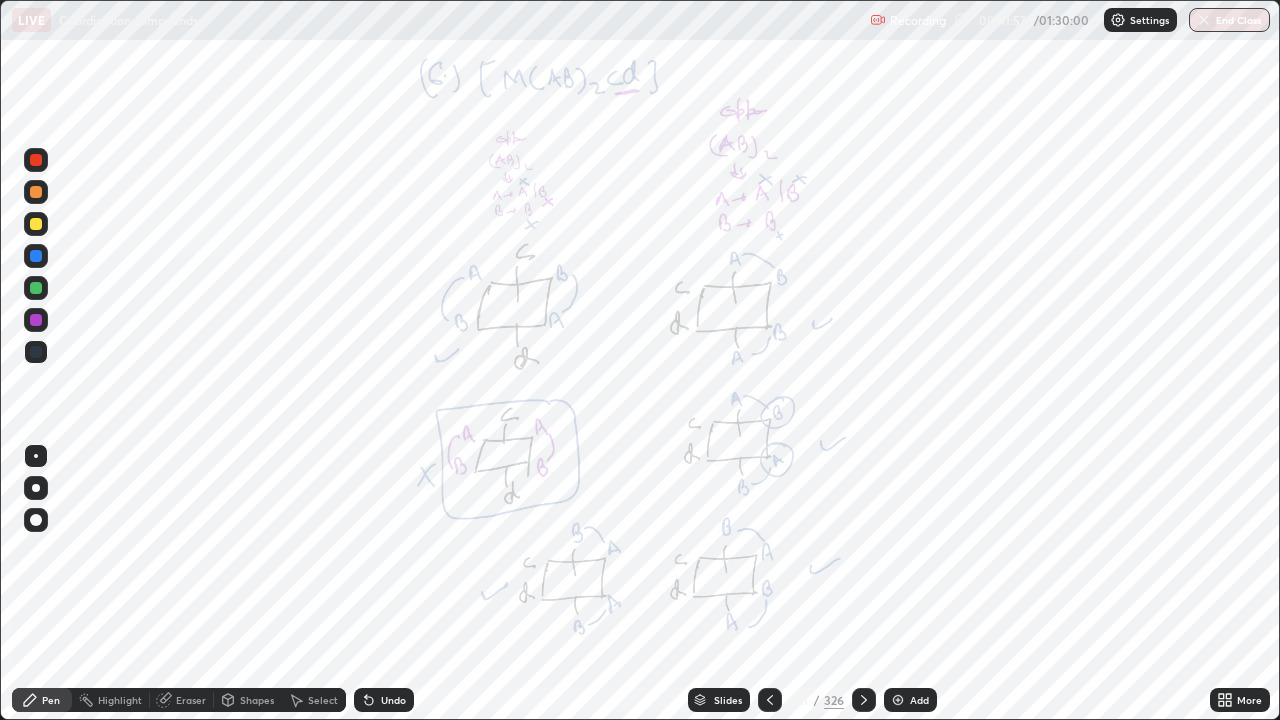 click 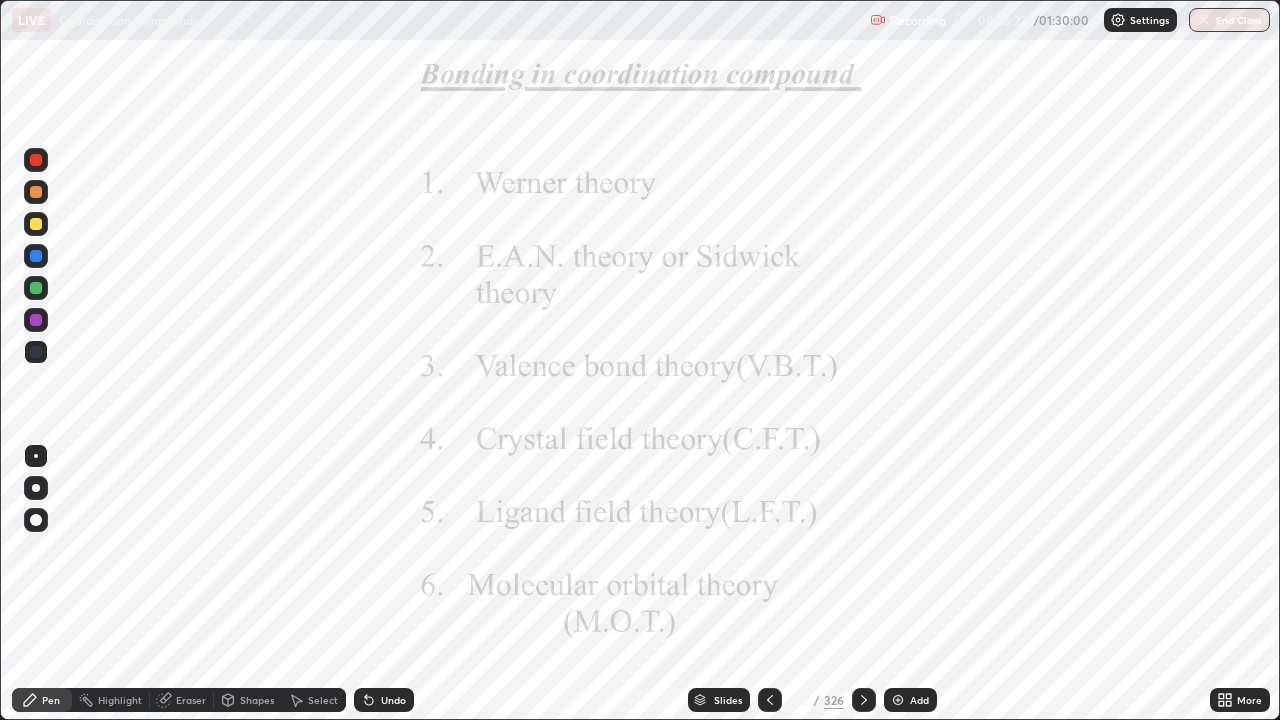 click 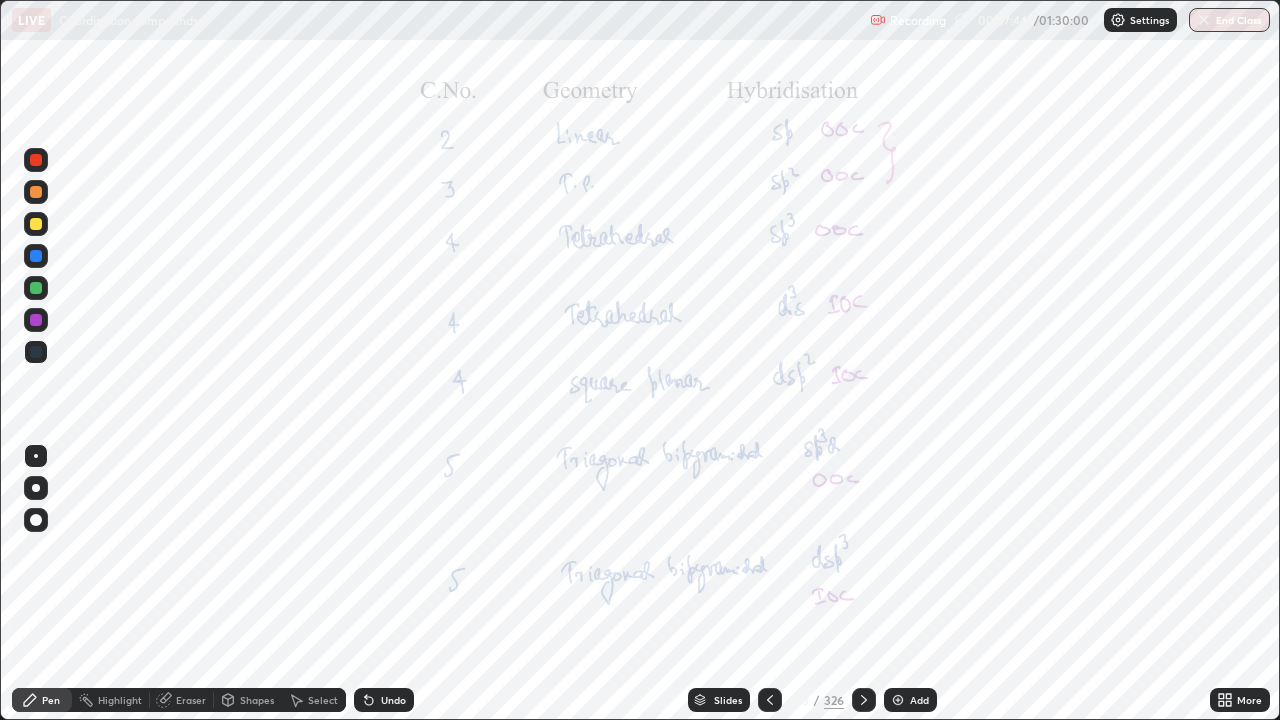 click 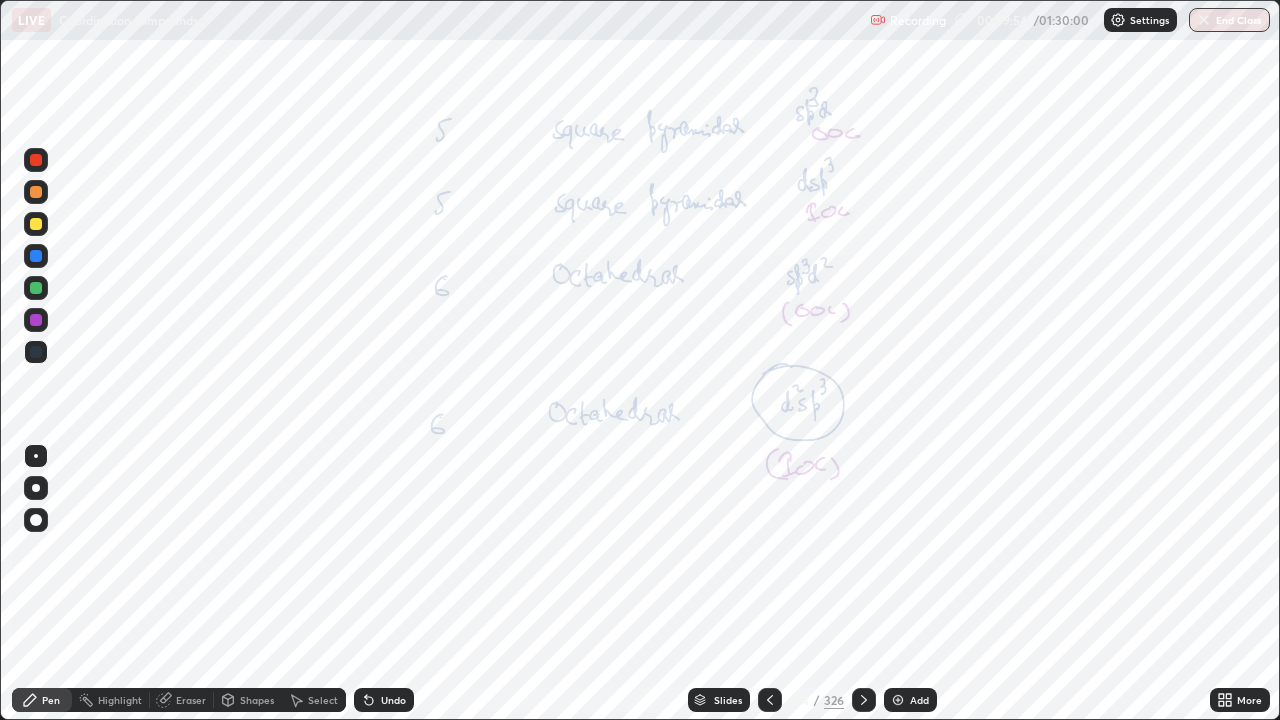 click 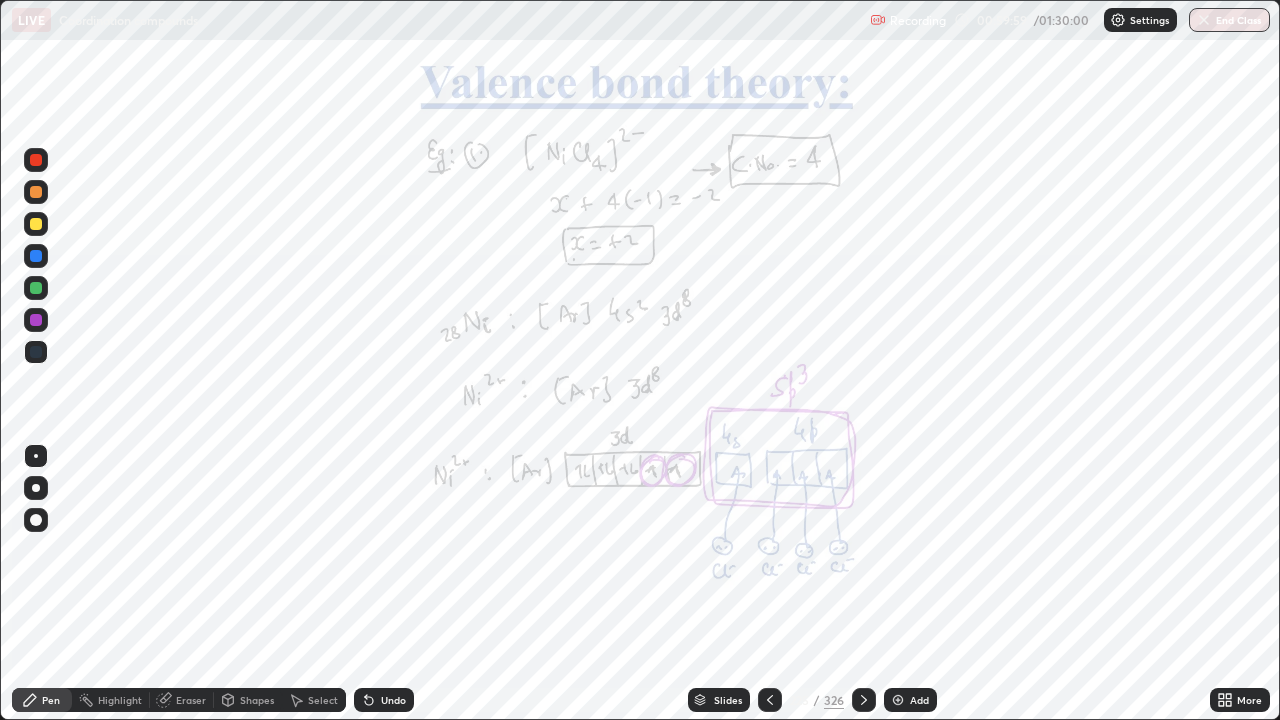 click at bounding box center [898, 700] 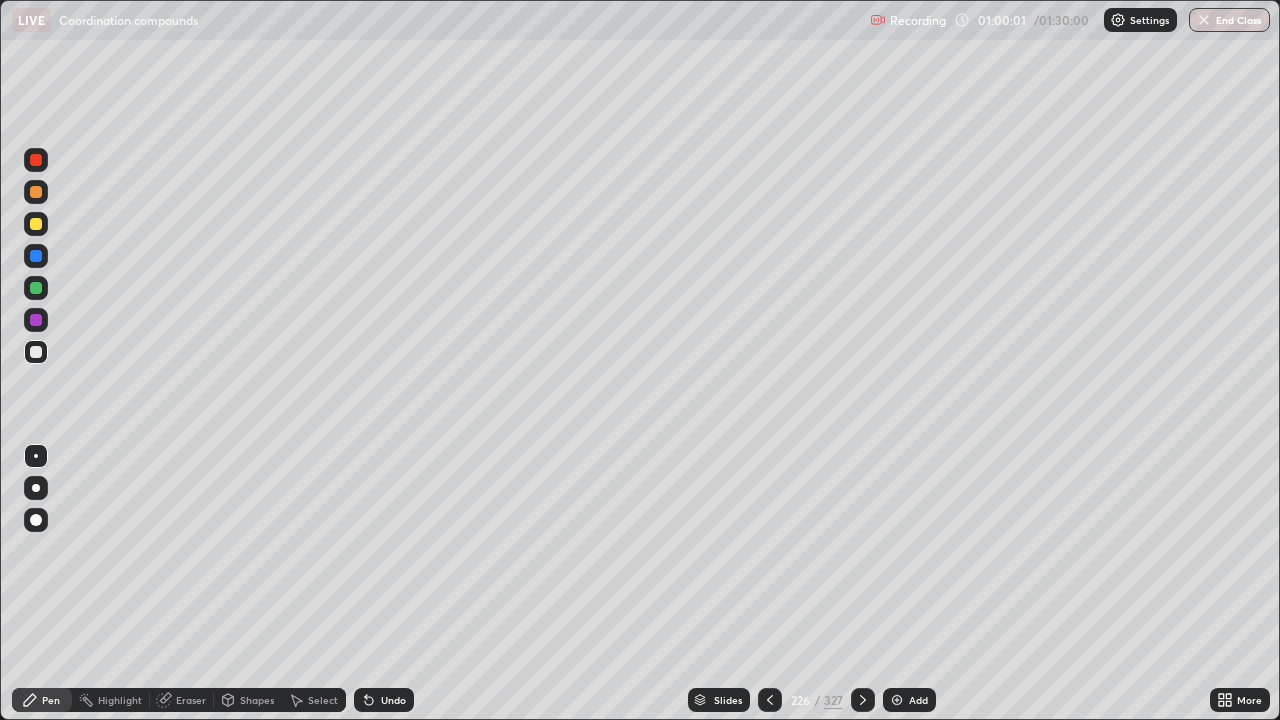 click at bounding box center [36, 224] 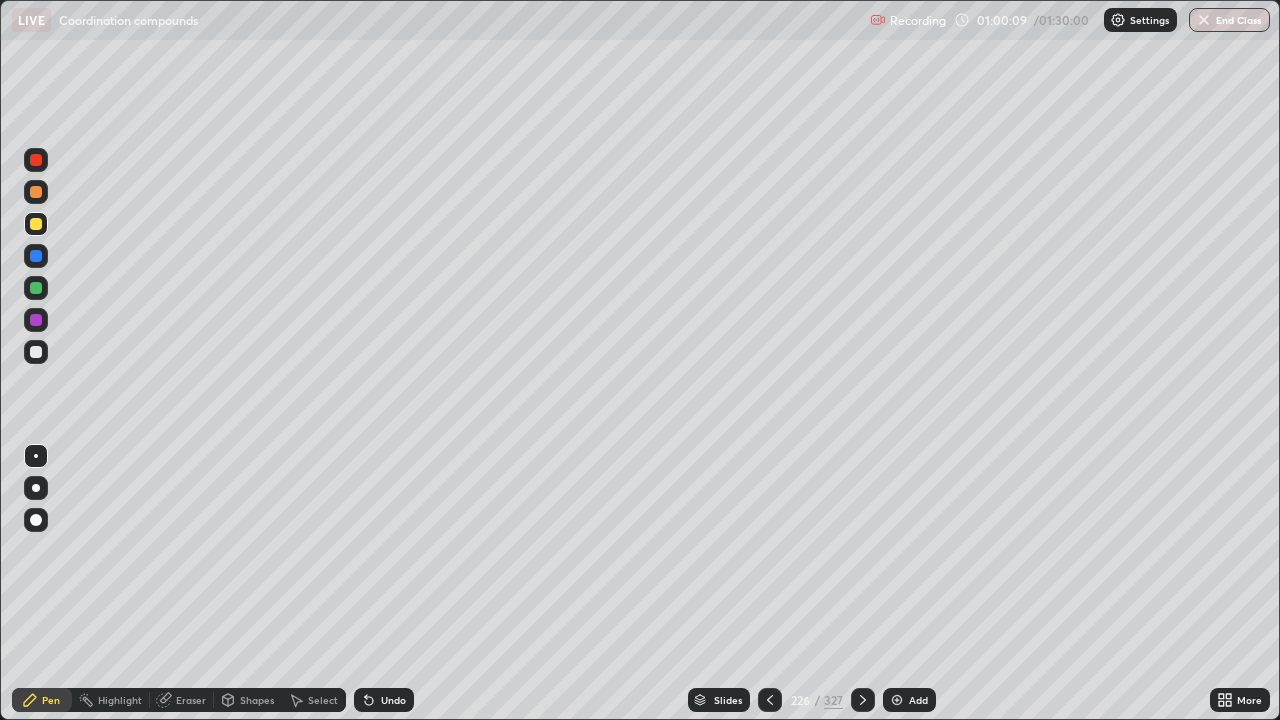 click at bounding box center [36, 256] 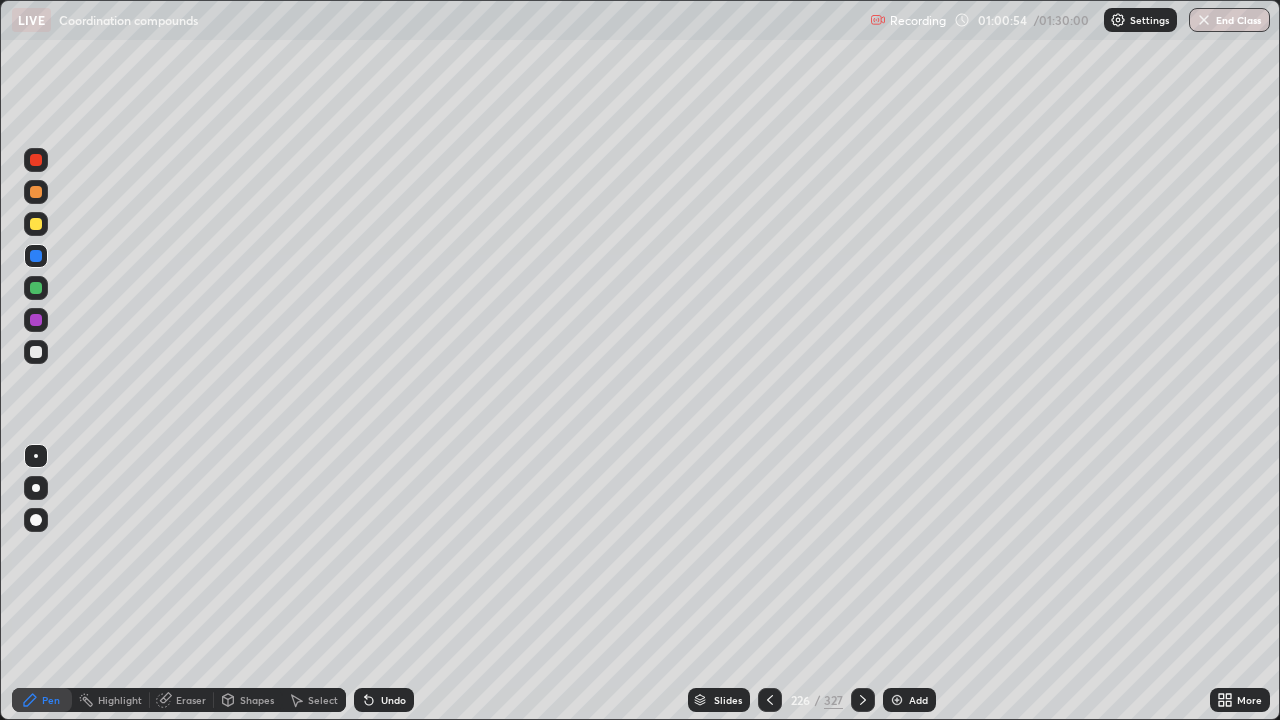 click at bounding box center [36, 224] 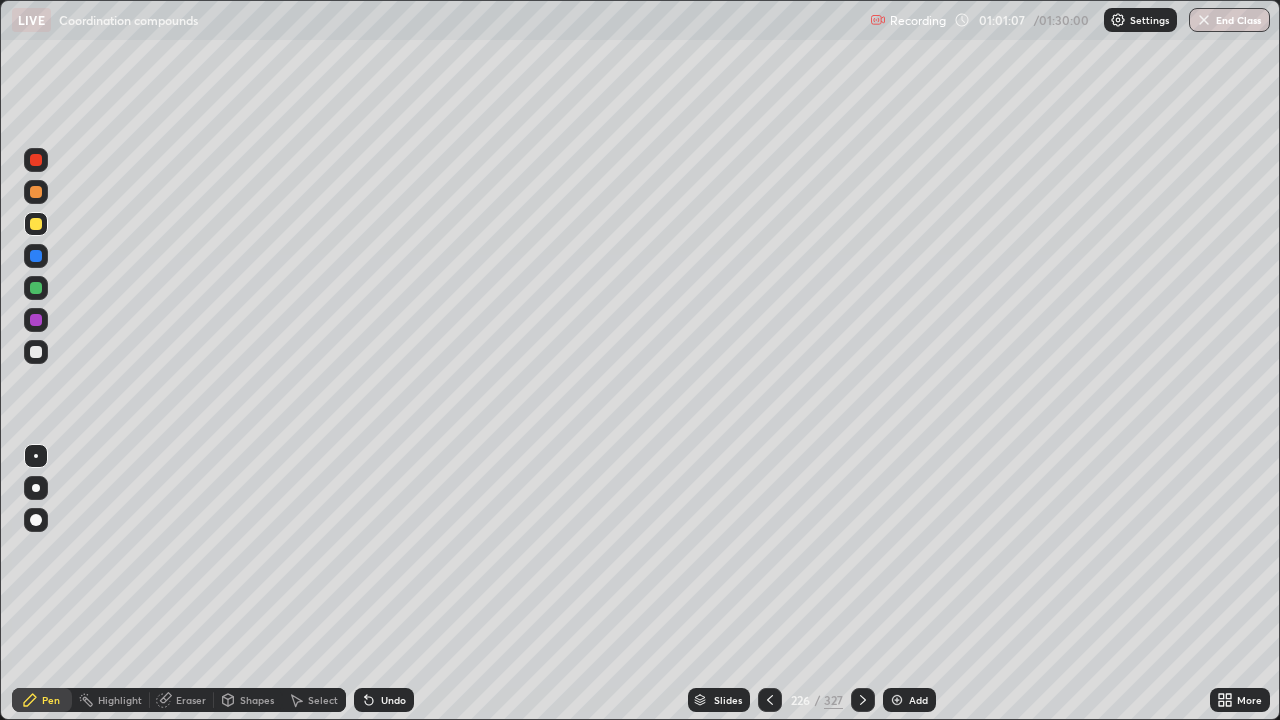 click 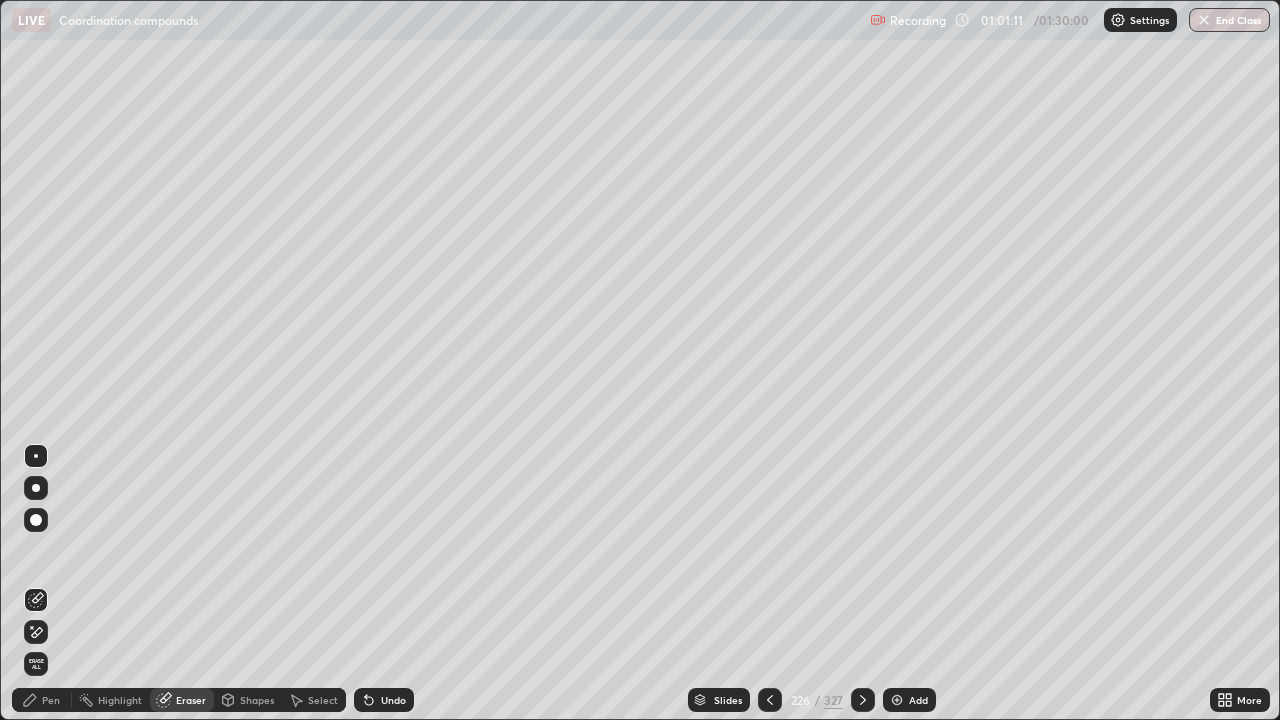 click on "Pen" at bounding box center [51, 700] 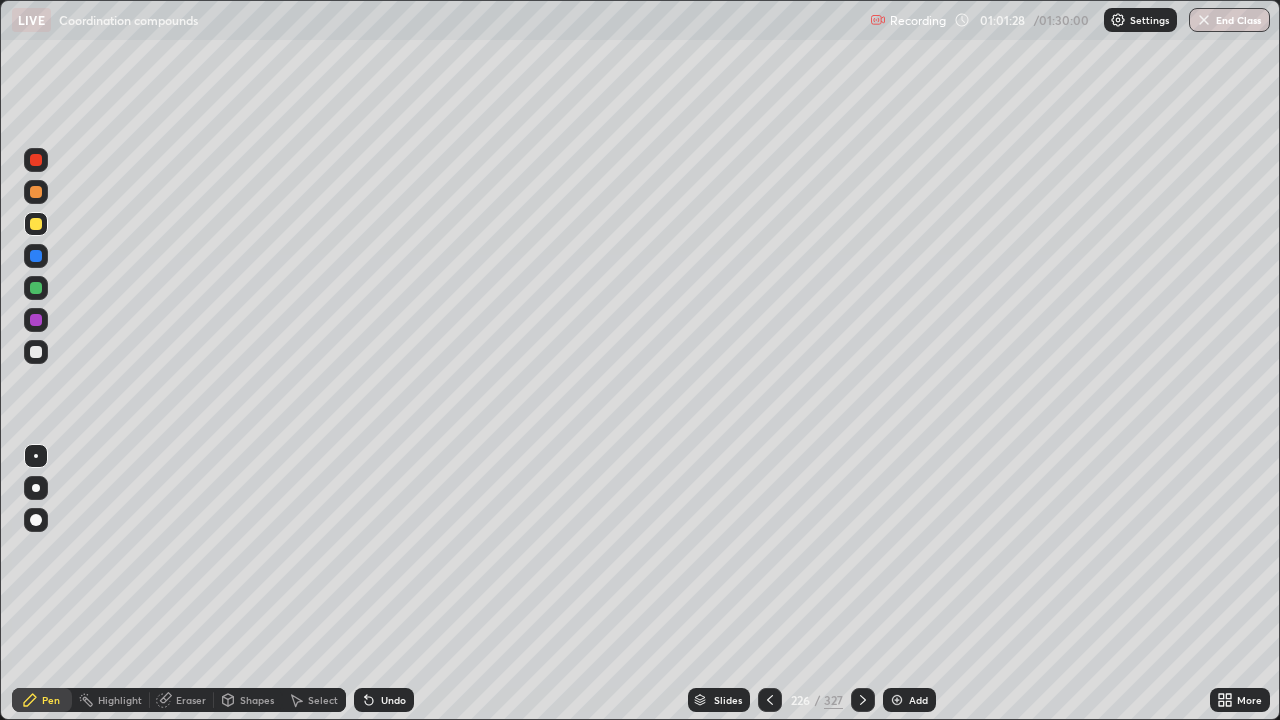 click 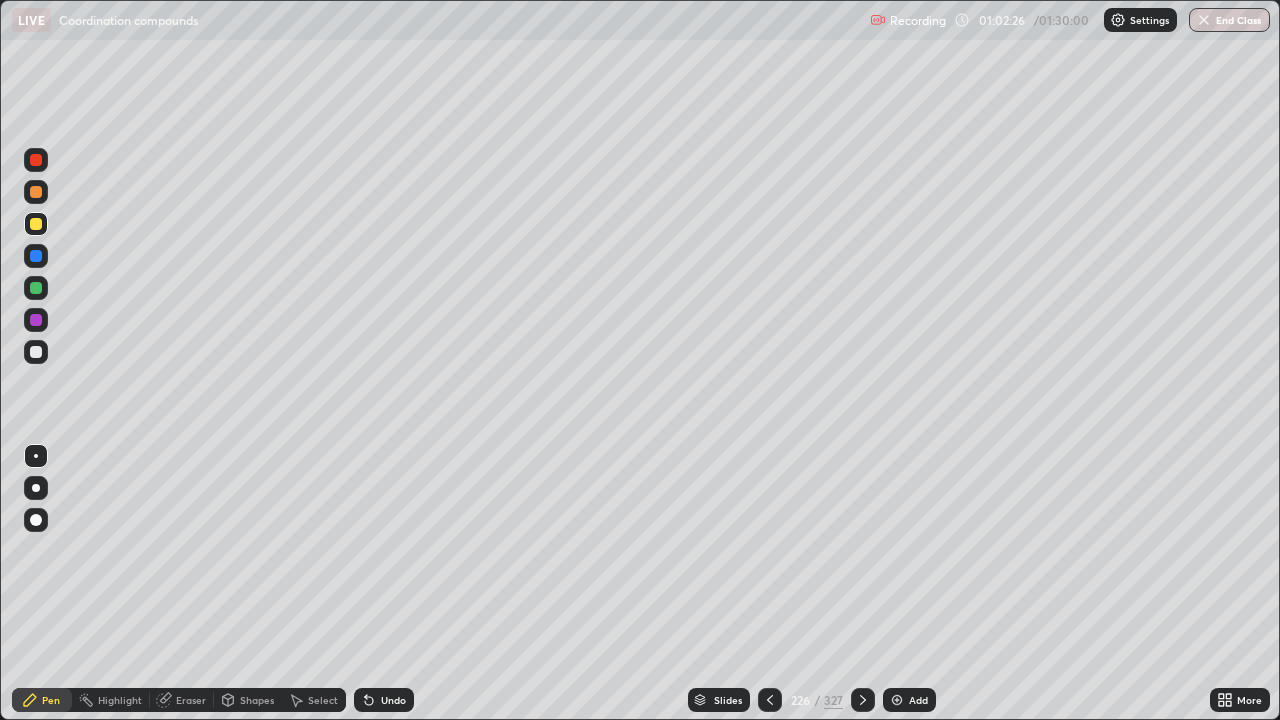 click at bounding box center (36, 288) 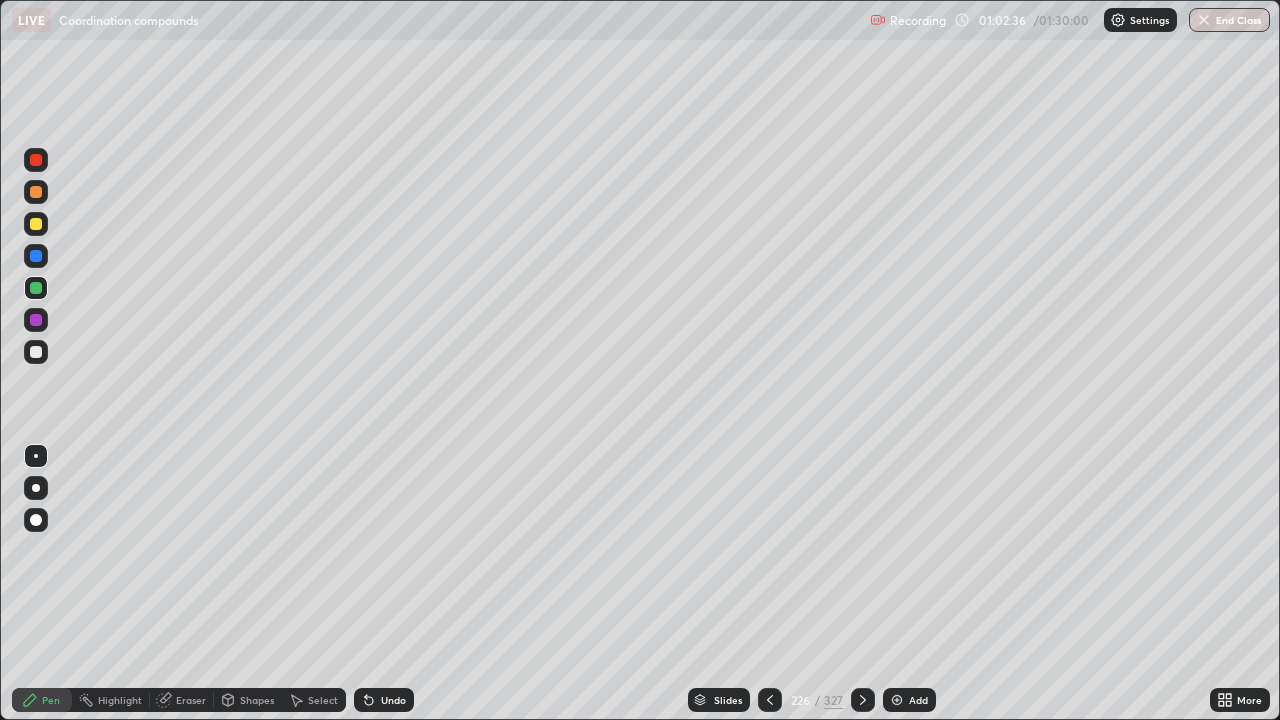 click at bounding box center [36, 160] 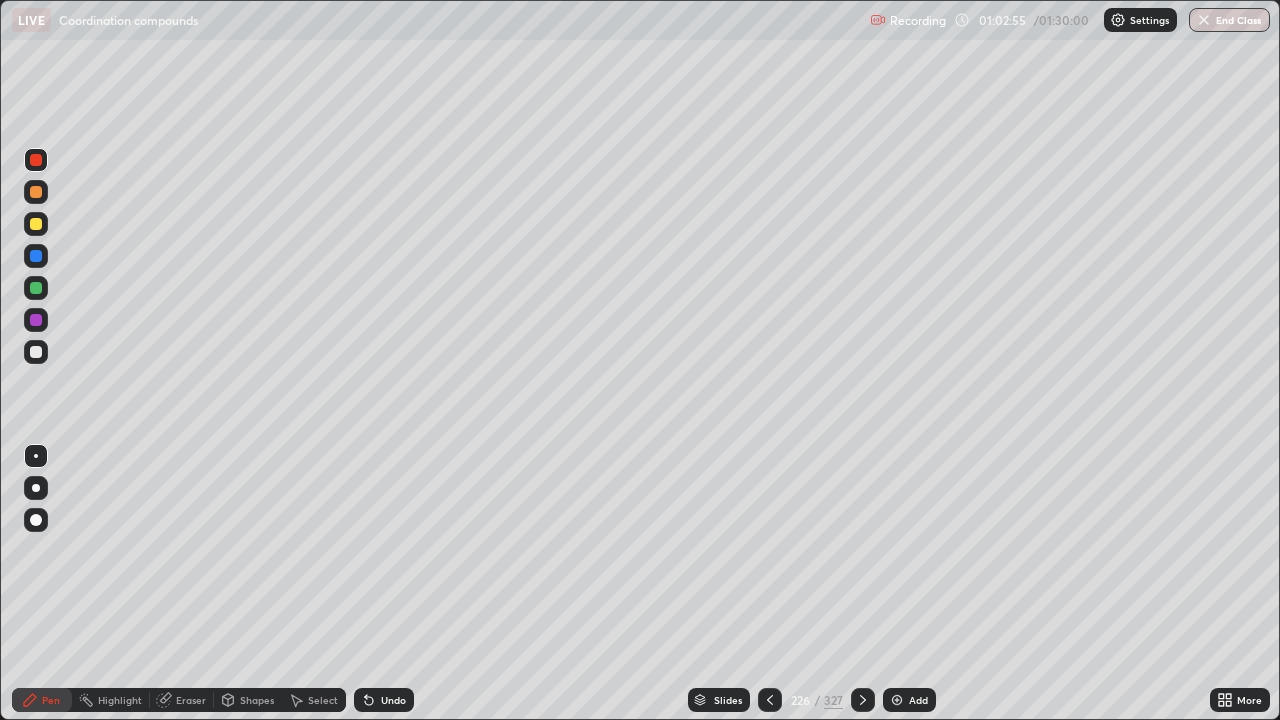click at bounding box center (36, 320) 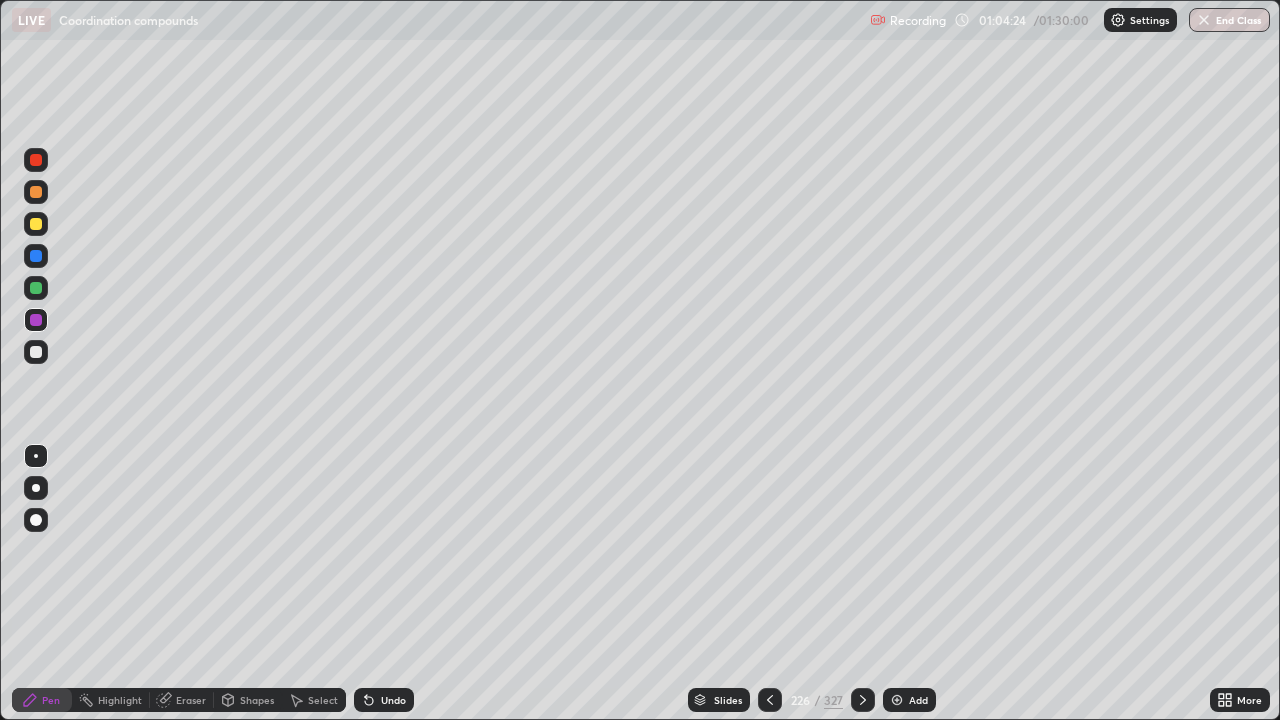 click 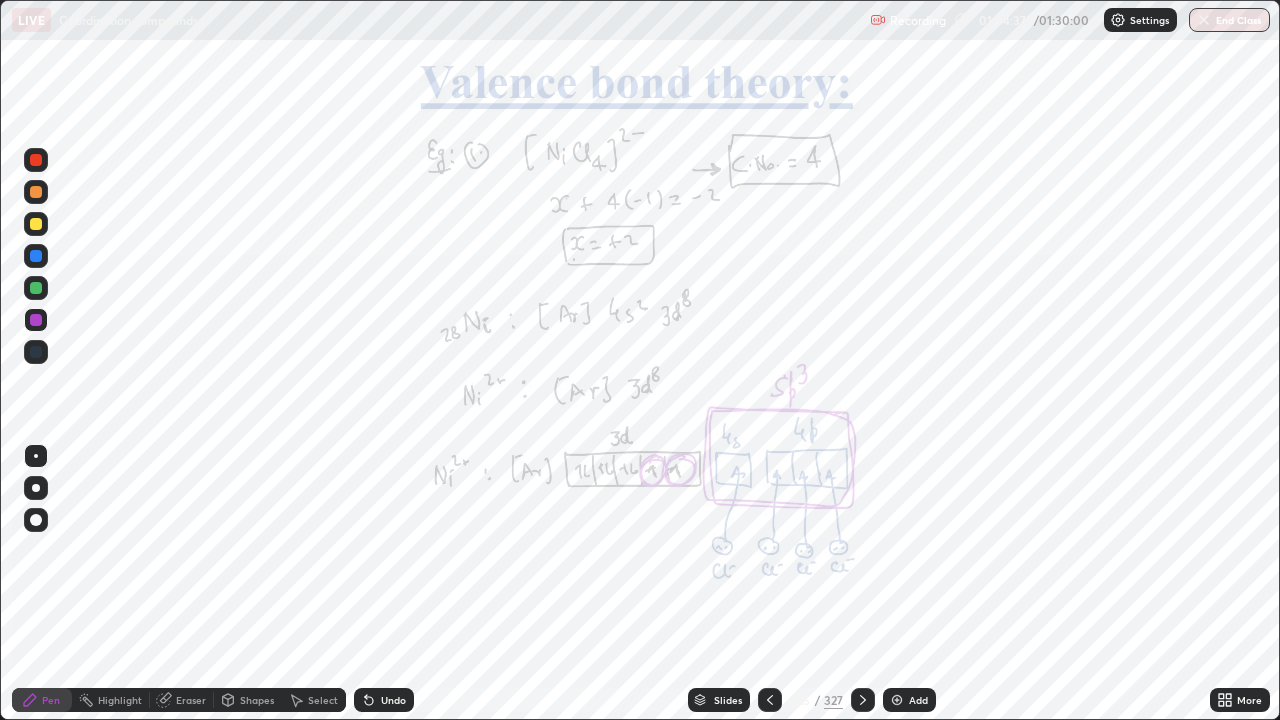 click at bounding box center (36, 320) 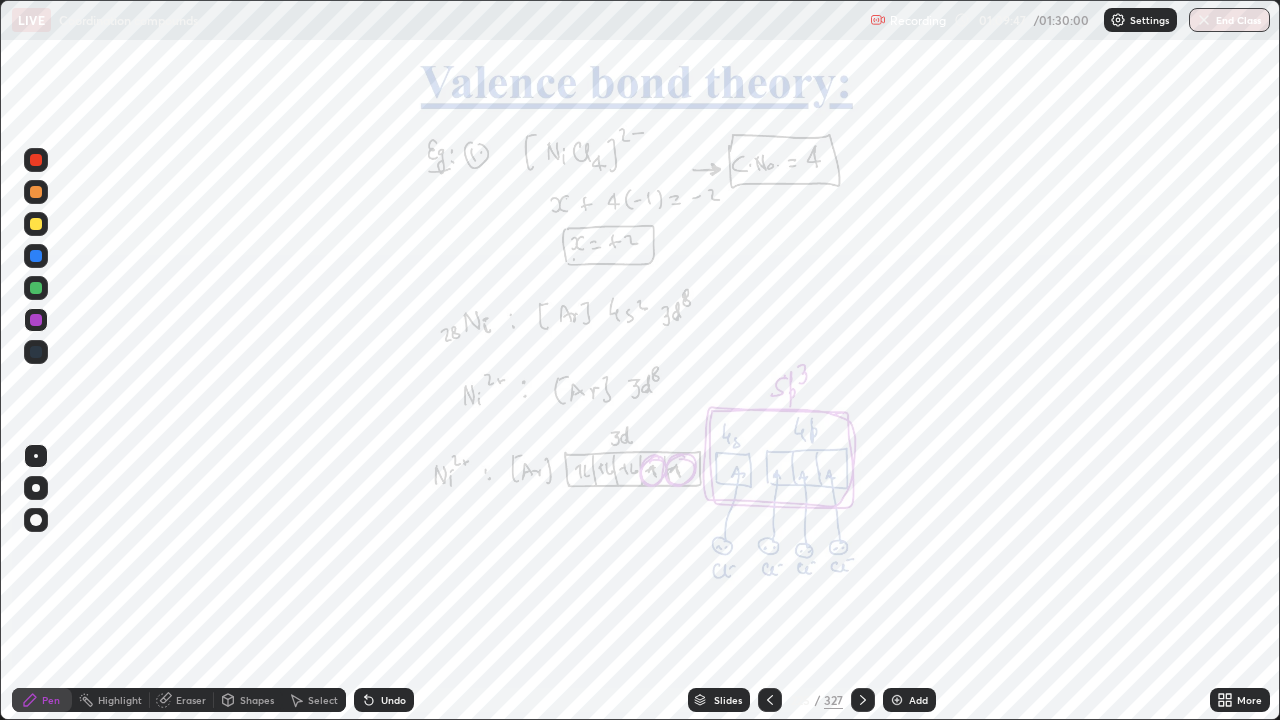 click 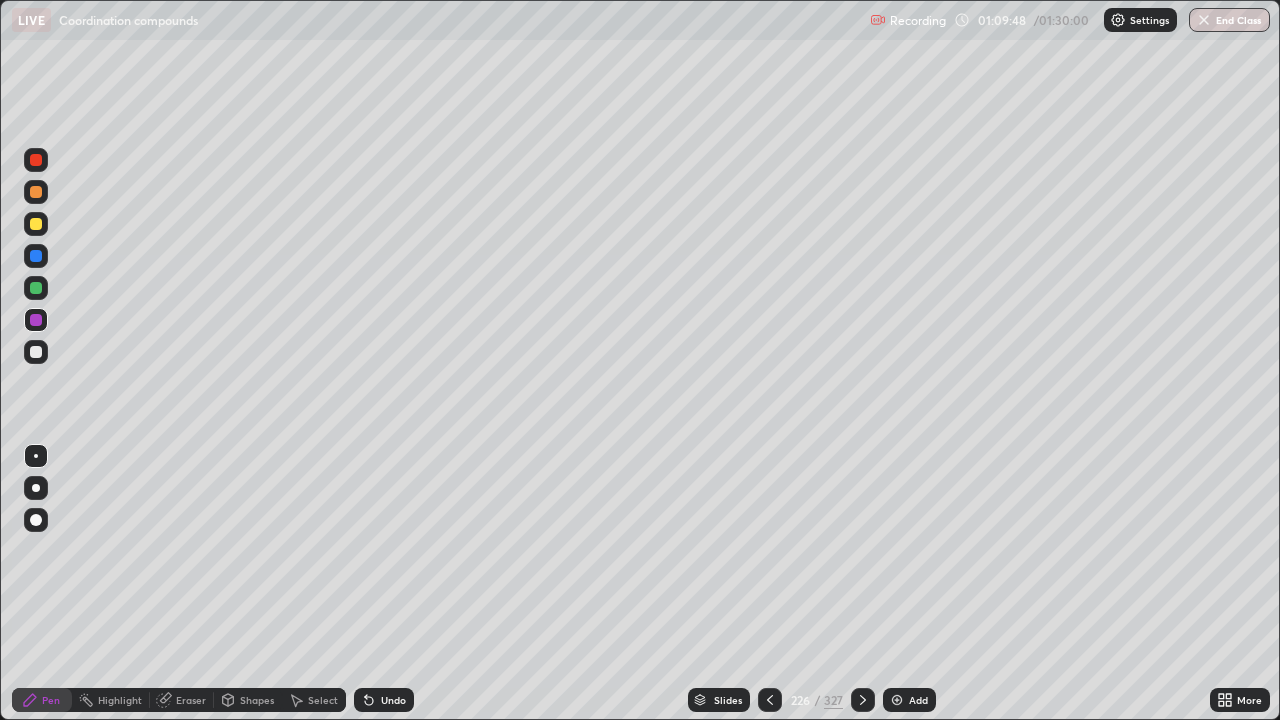 click 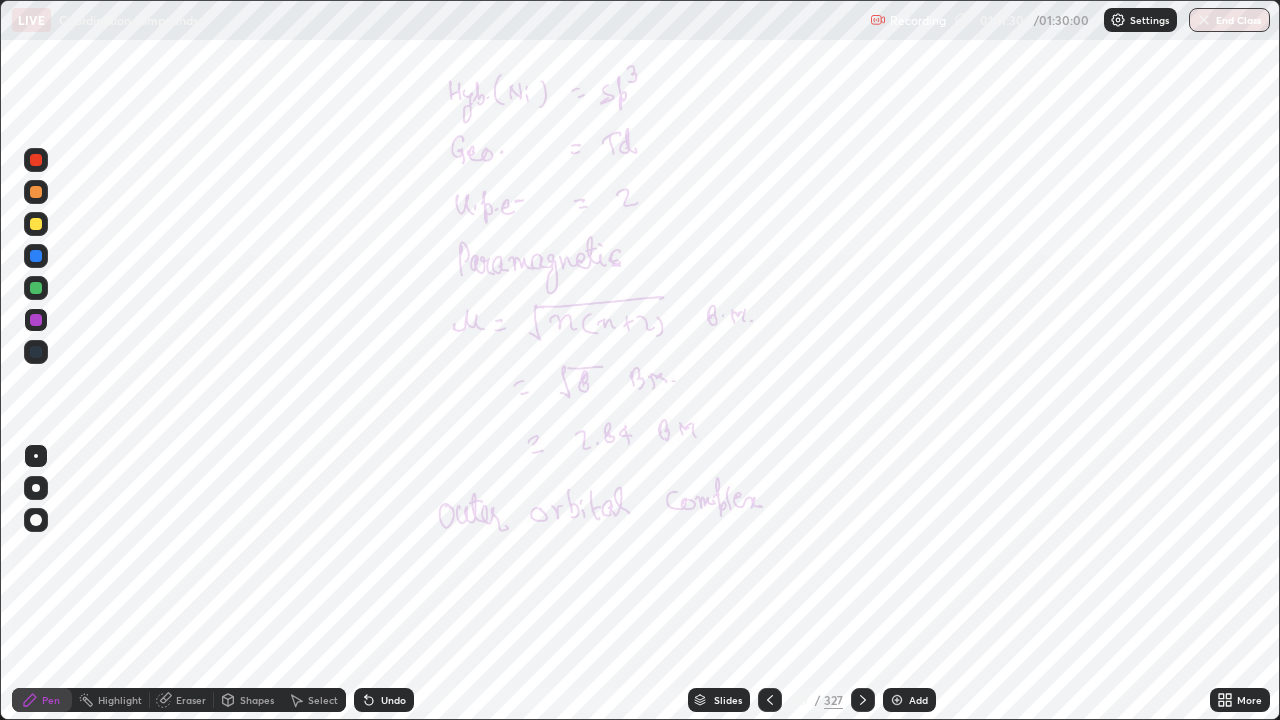 click 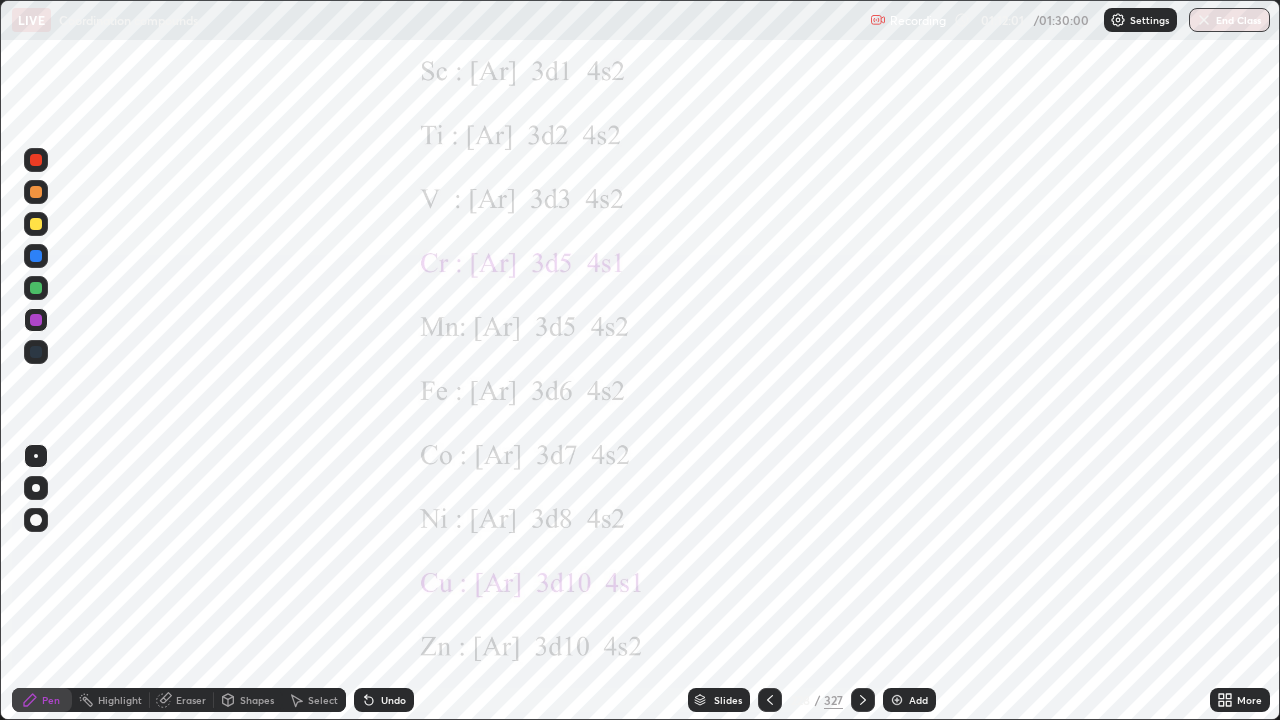 click at bounding box center (863, 700) 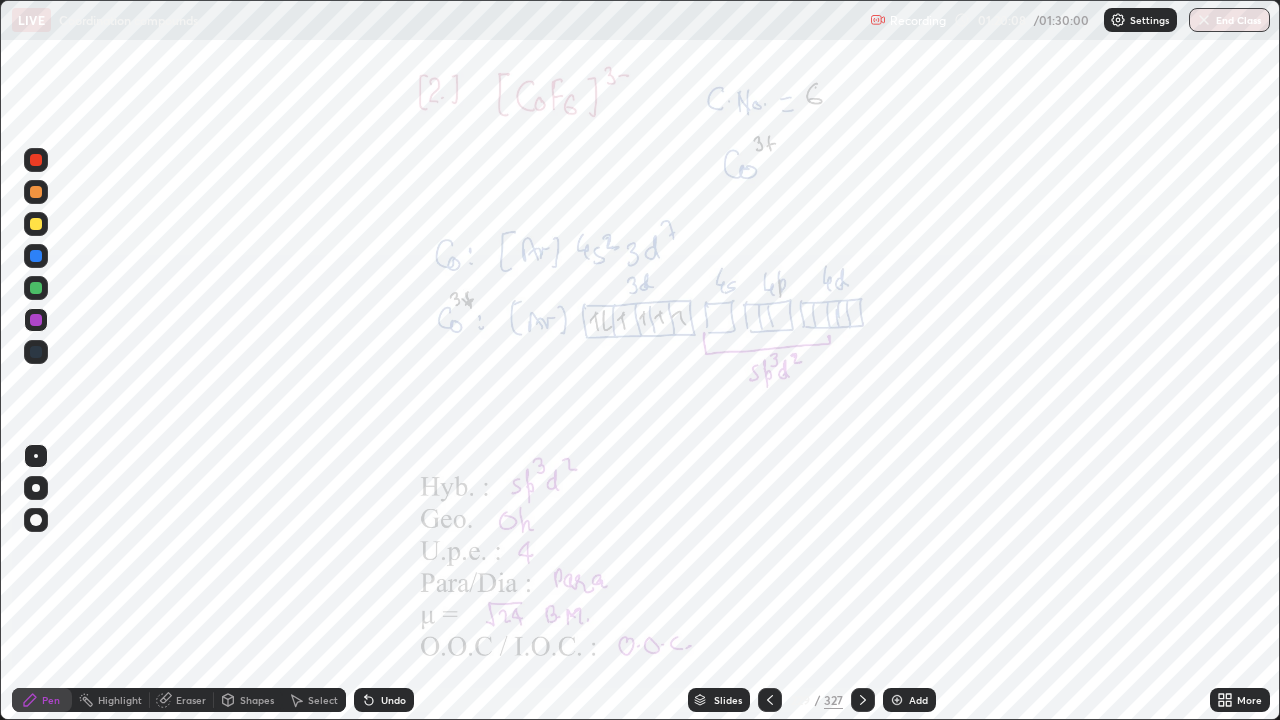 click 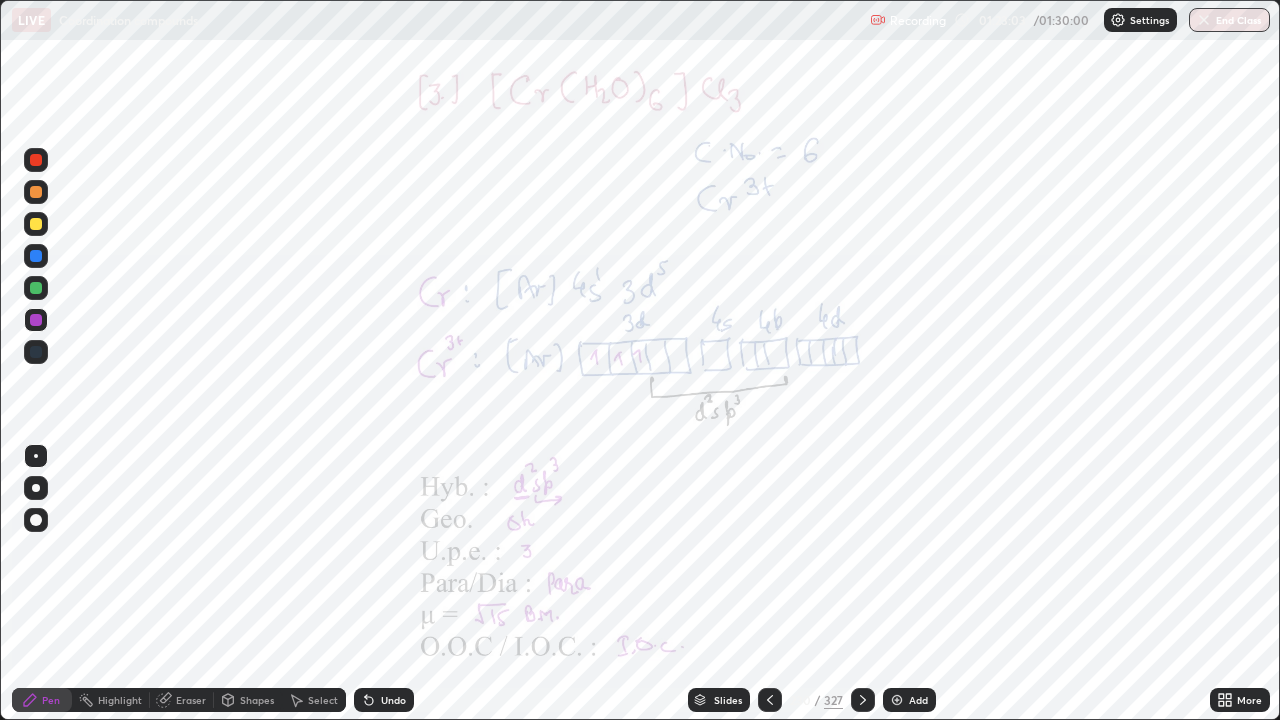 click 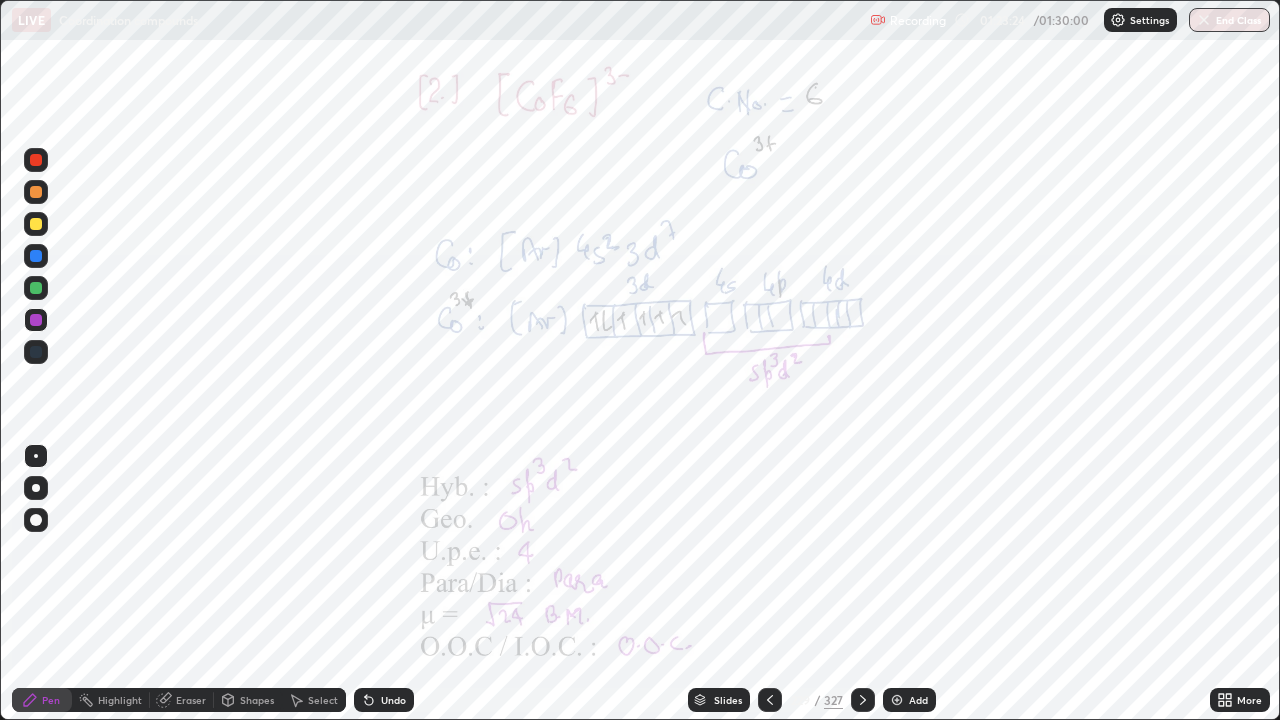 click at bounding box center (863, 700) 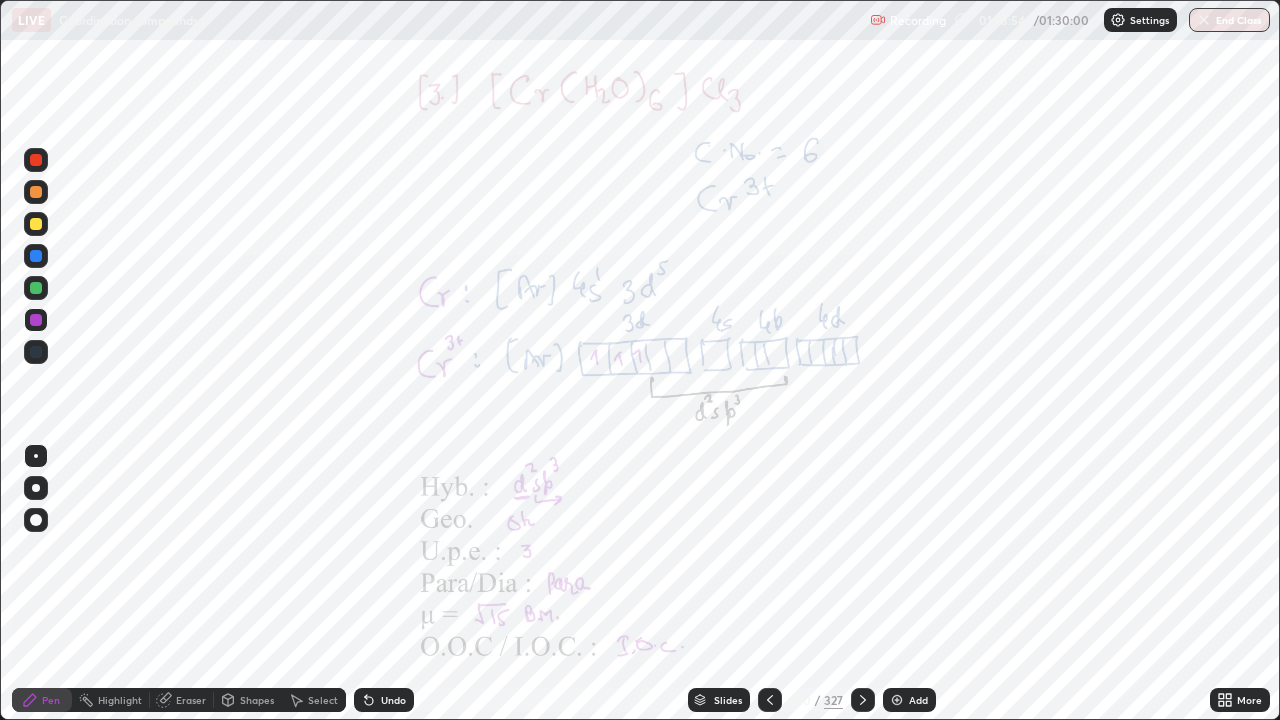 click at bounding box center [36, 320] 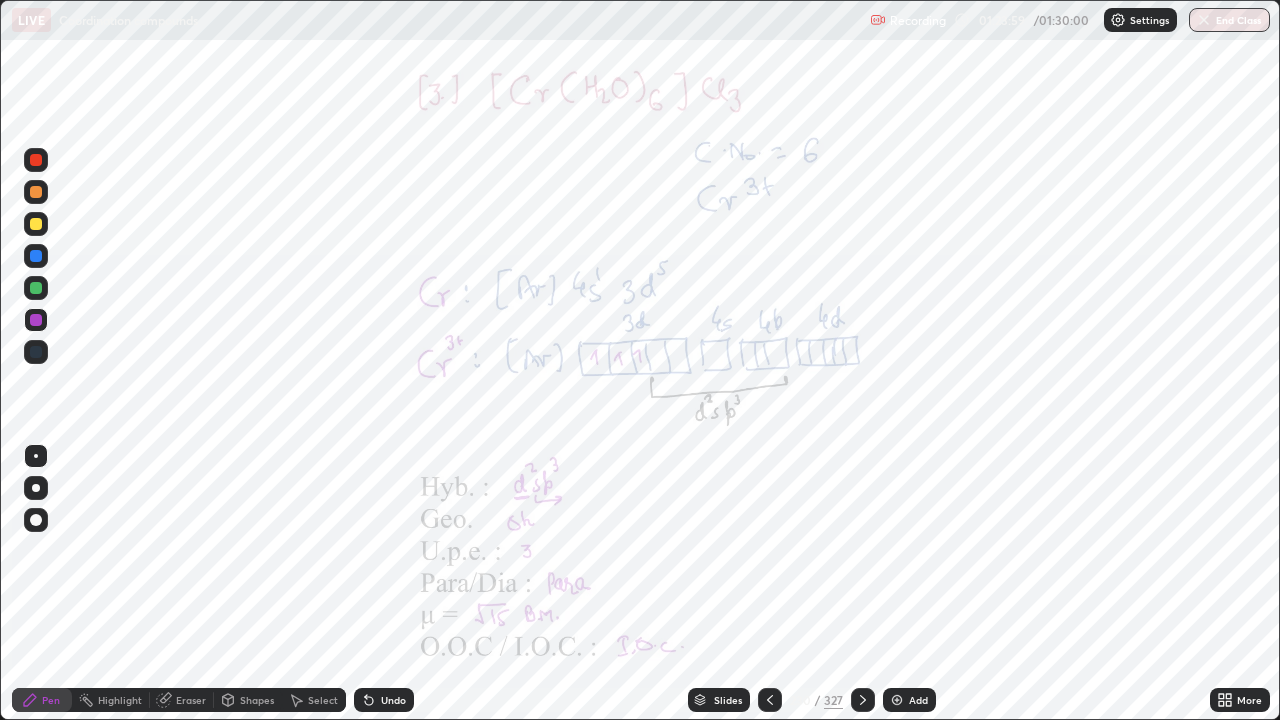click 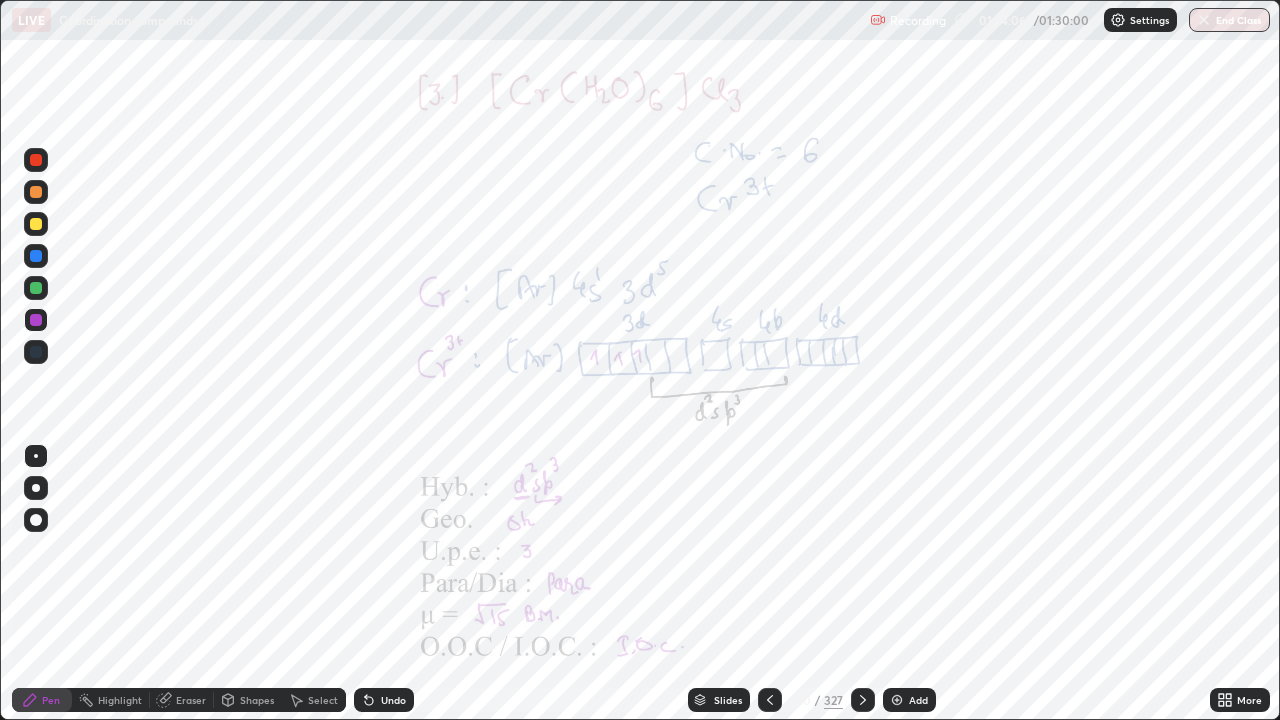 click at bounding box center [36, 160] 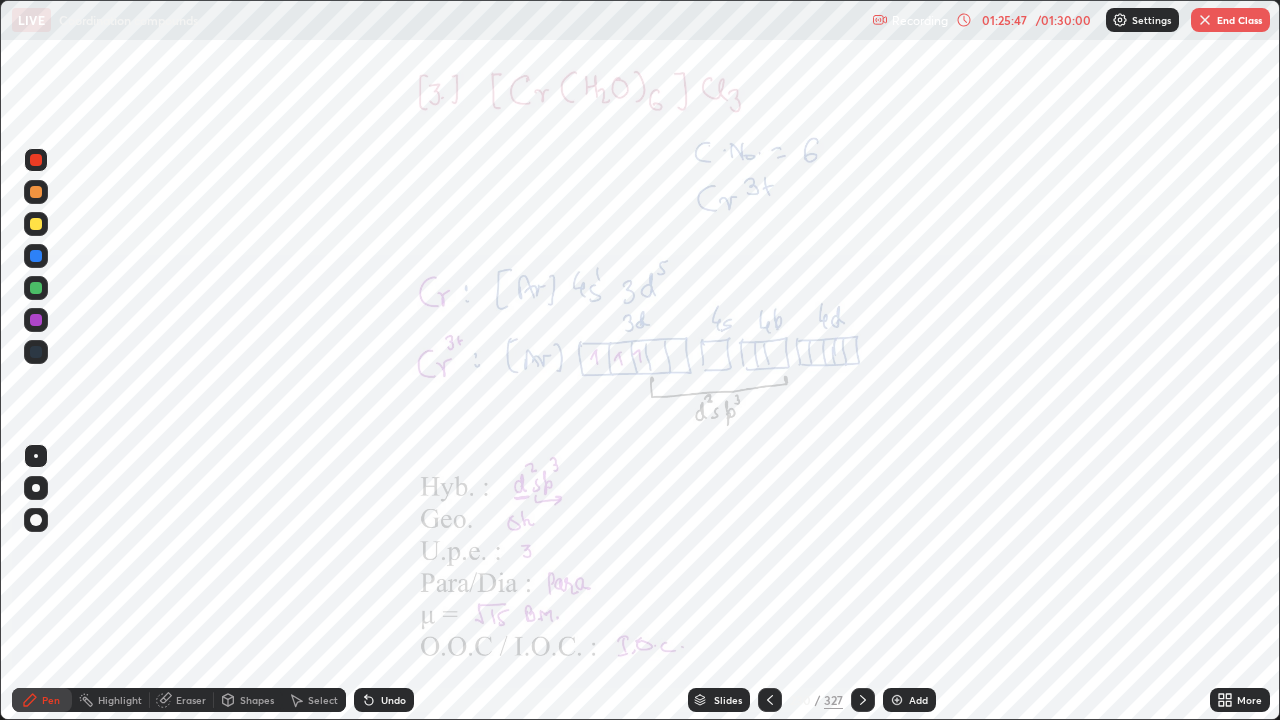 click 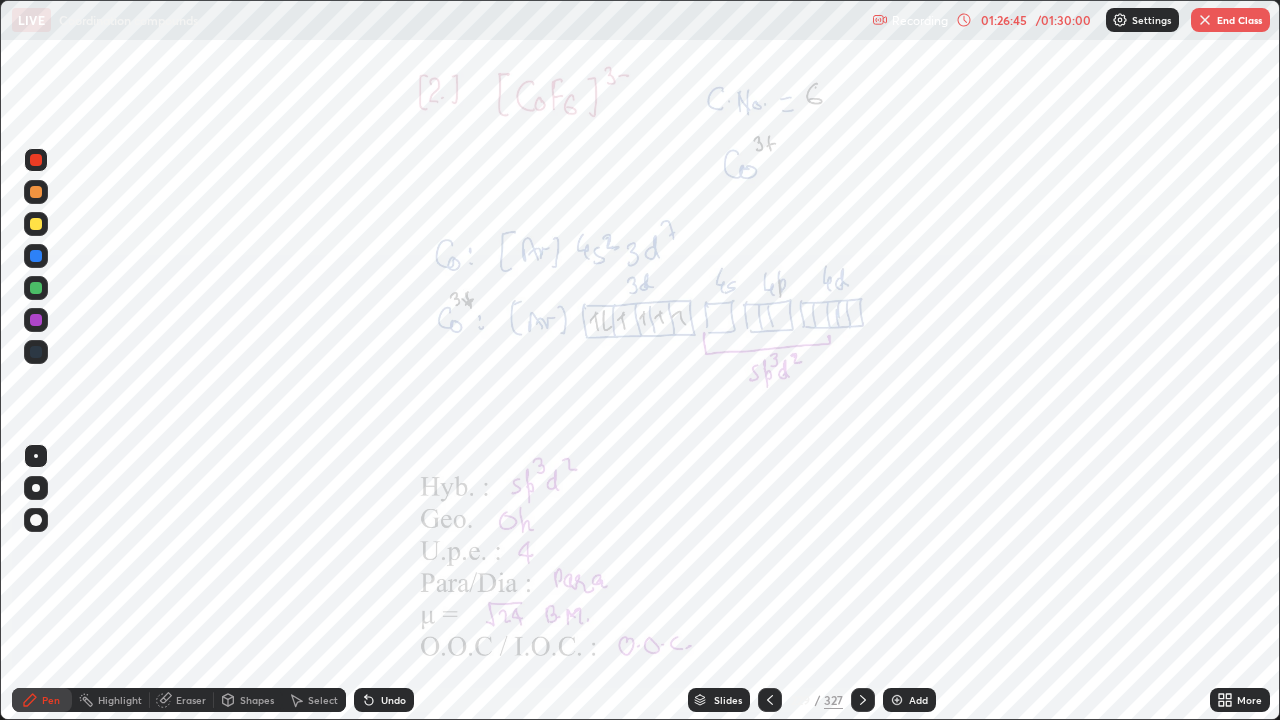 click 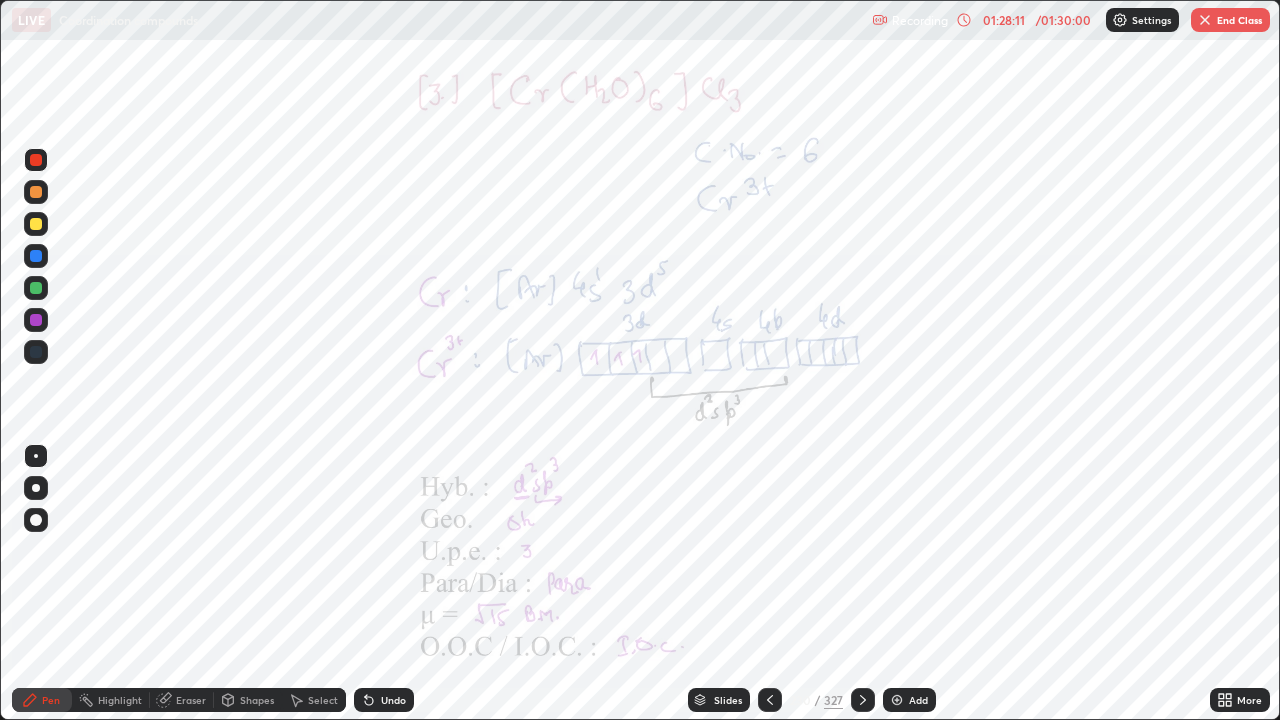 click 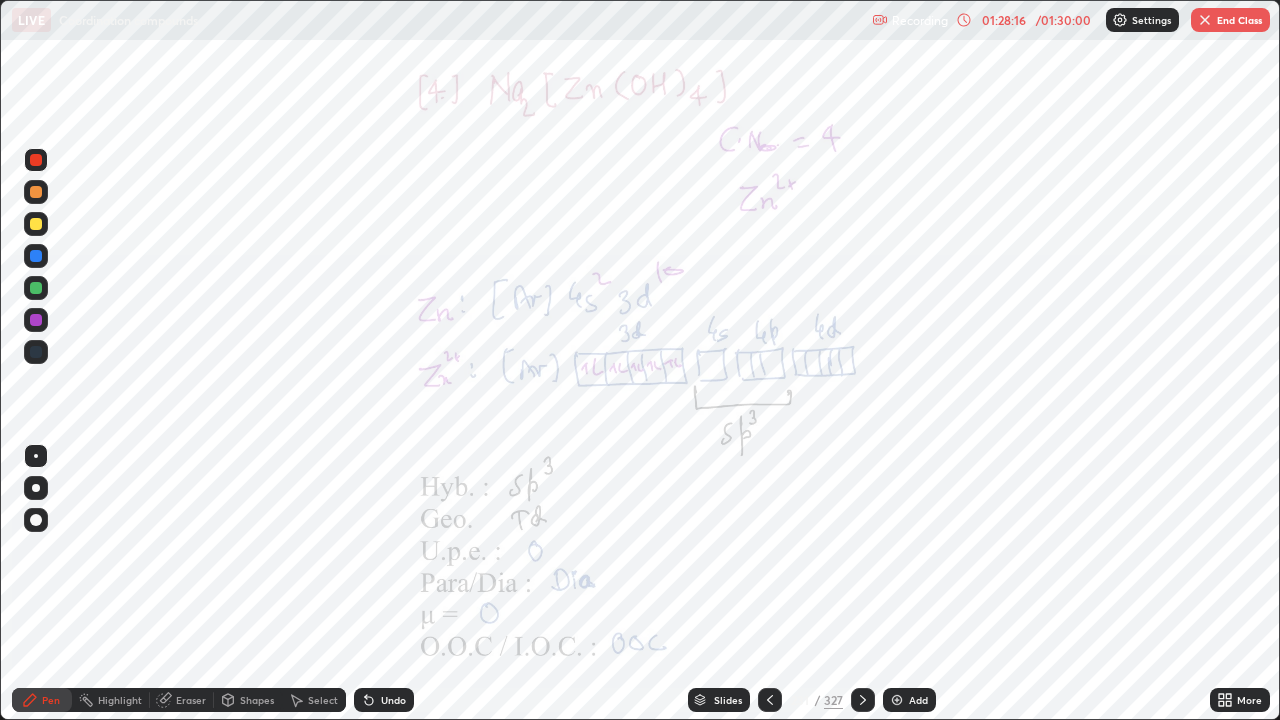 click 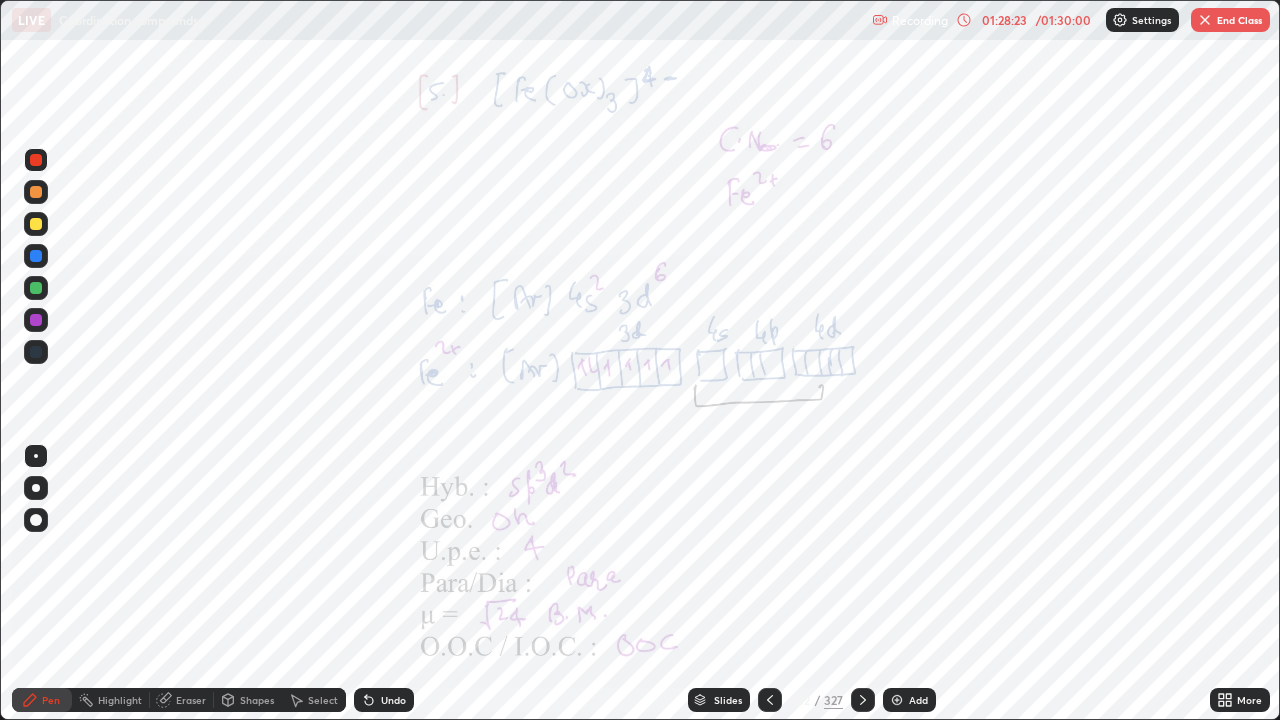 click 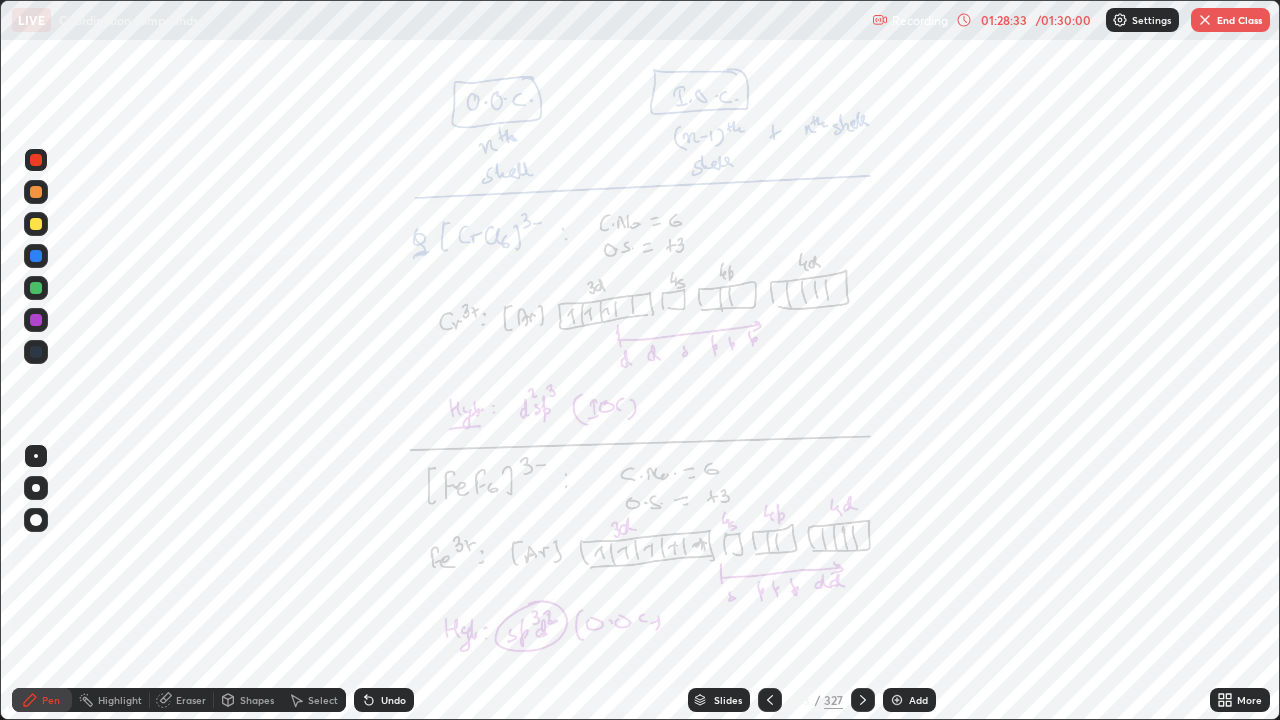 click 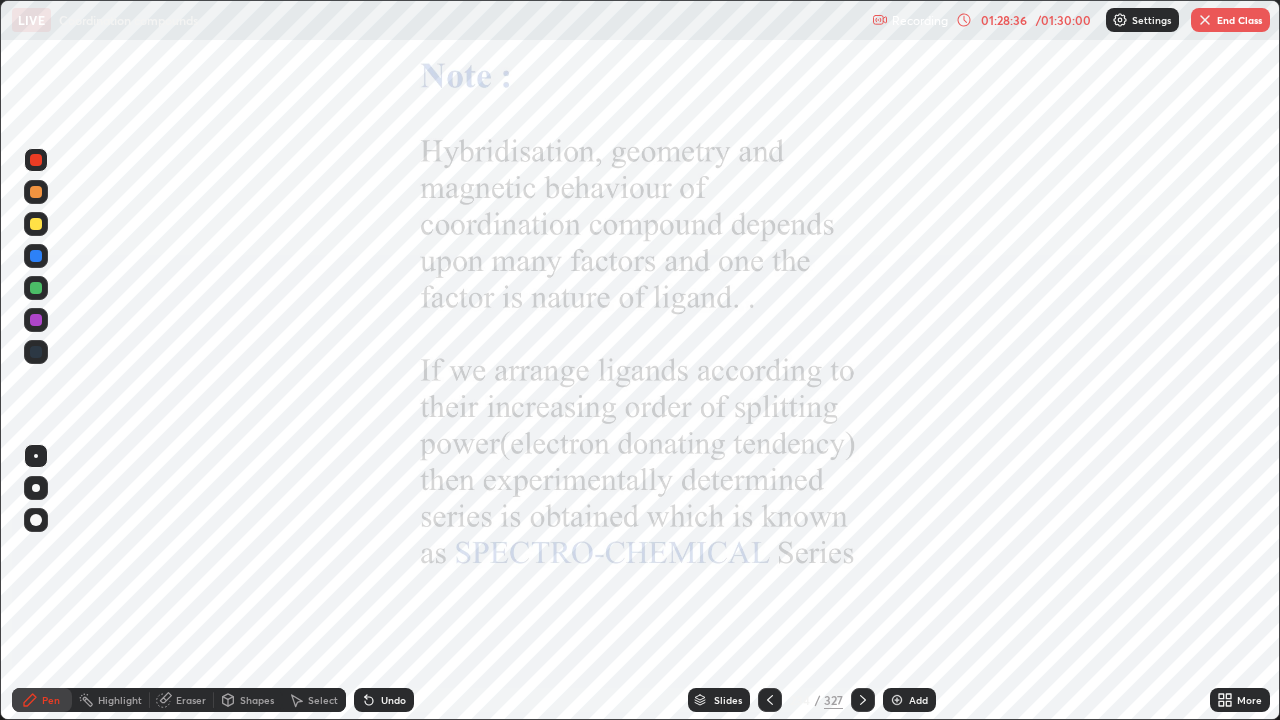 click 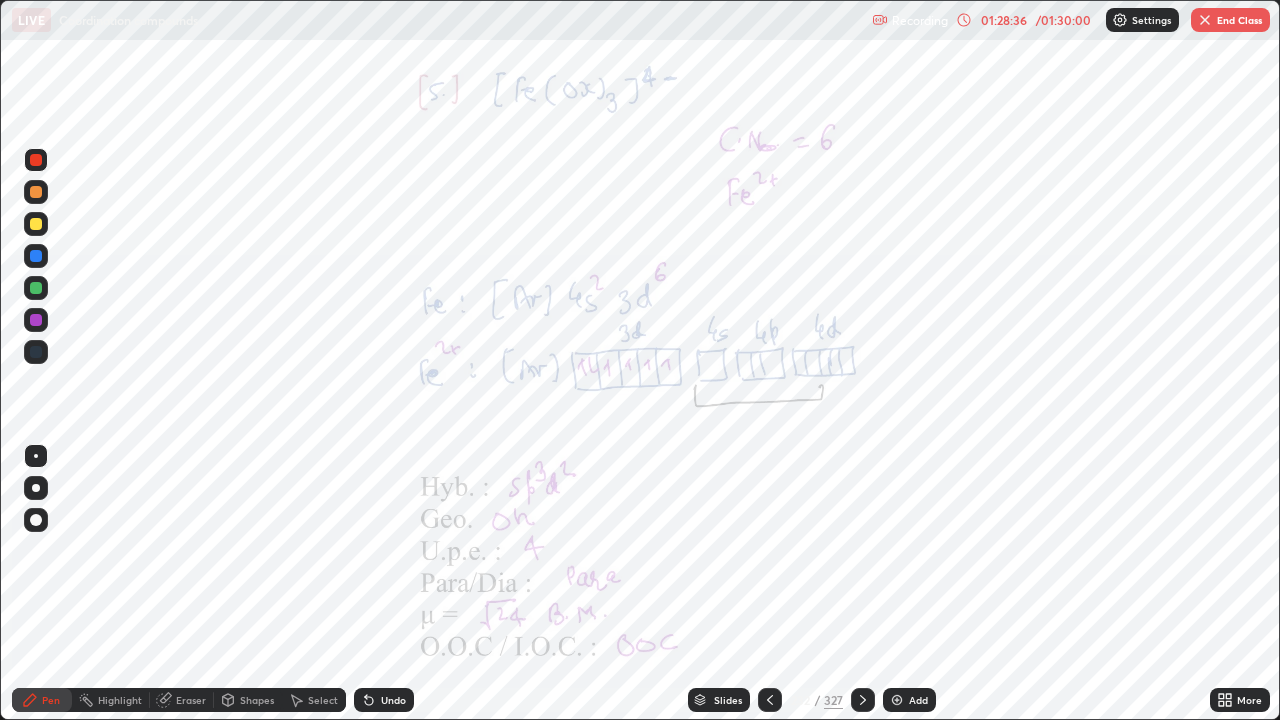 click 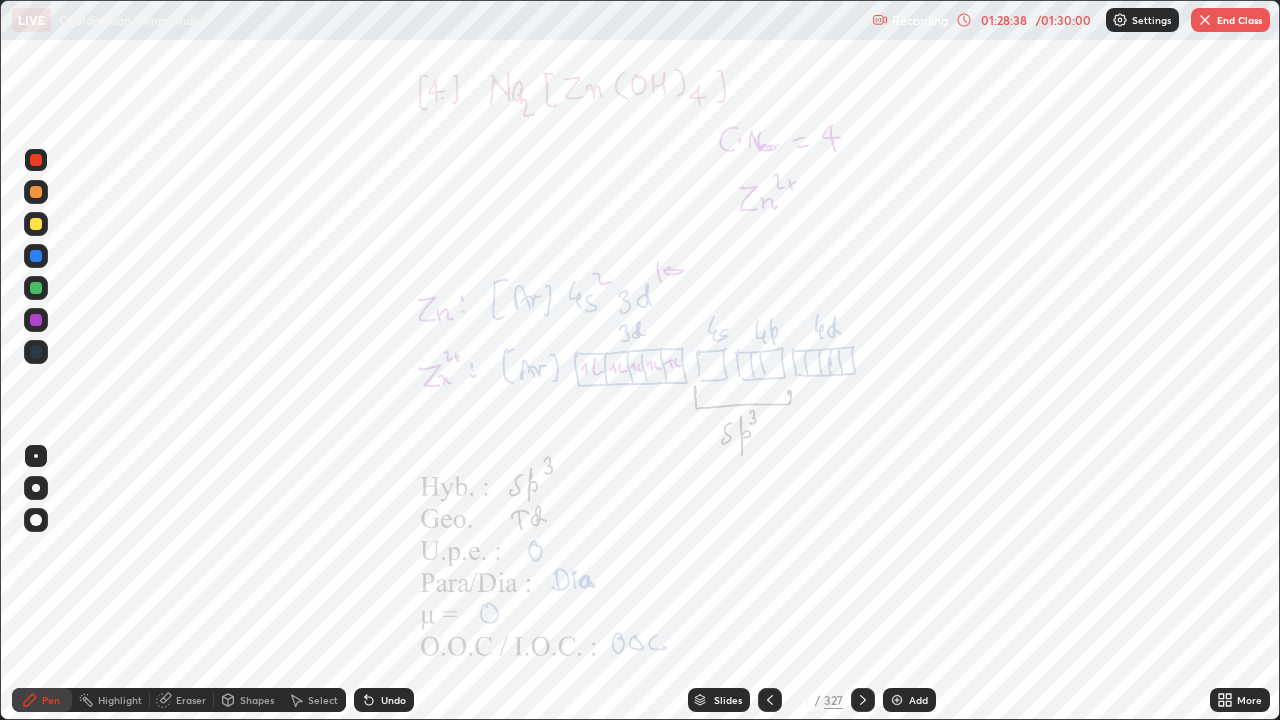 click at bounding box center [770, 700] 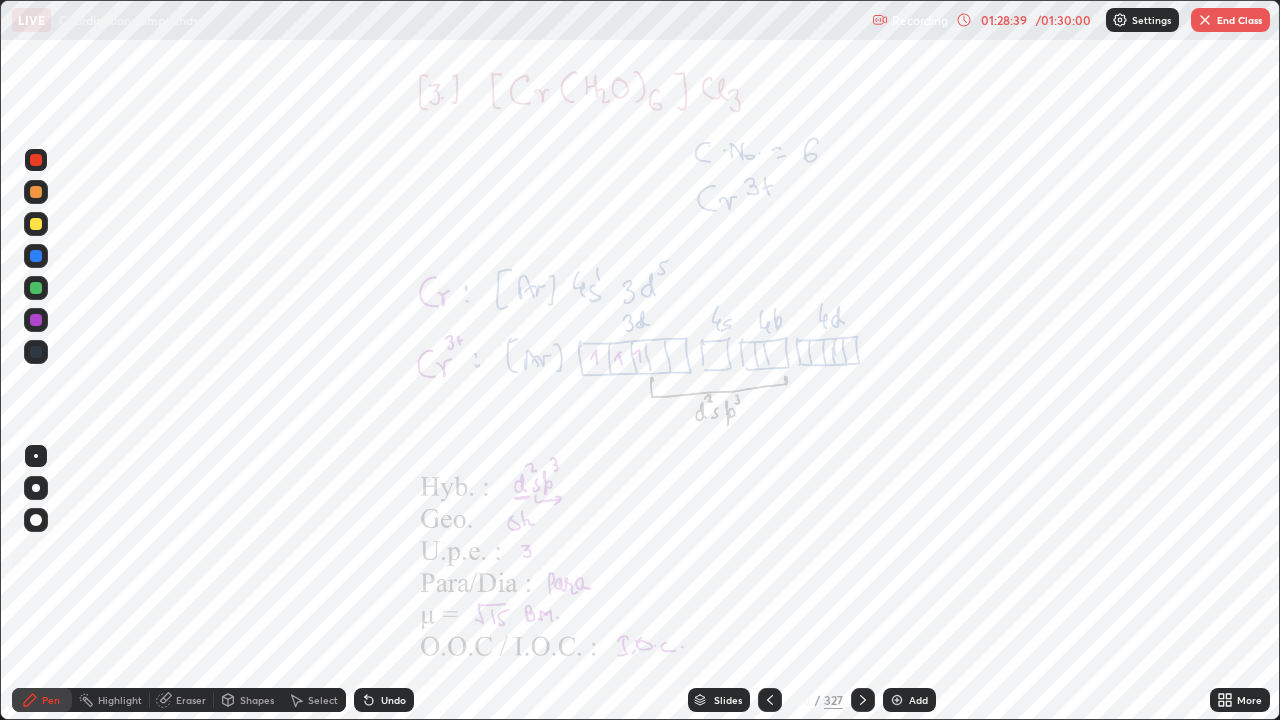 click 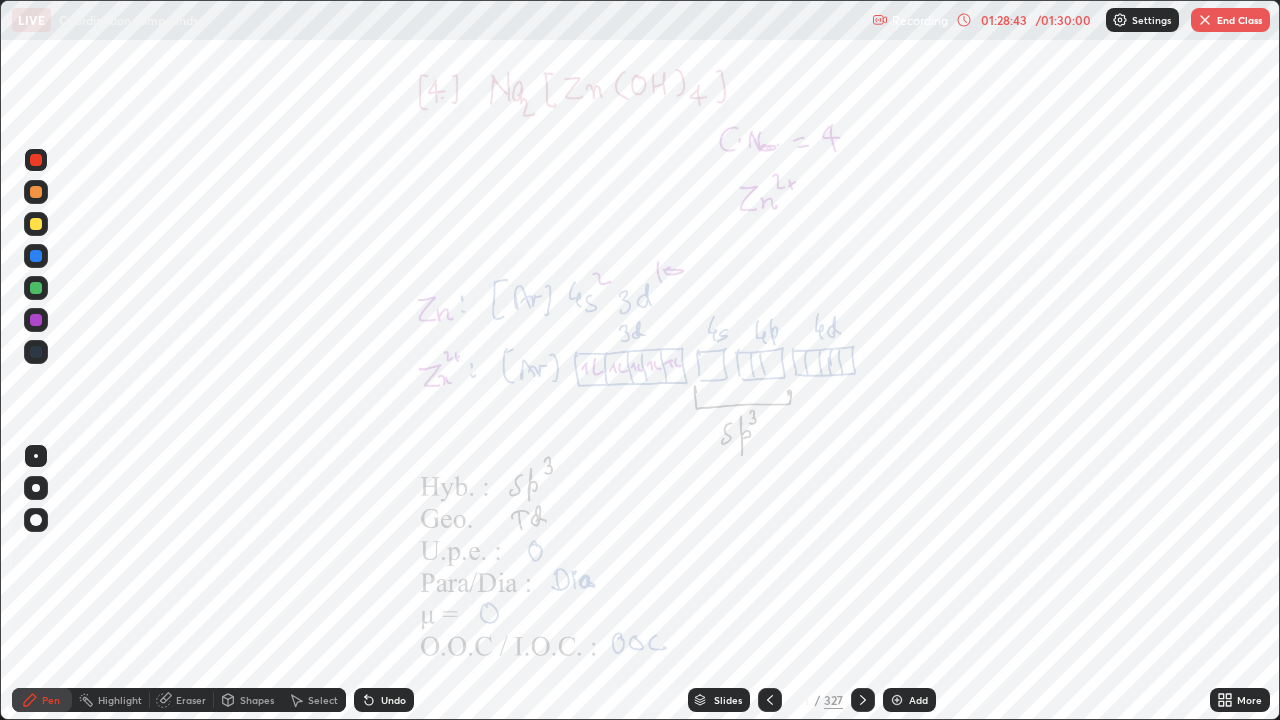 click 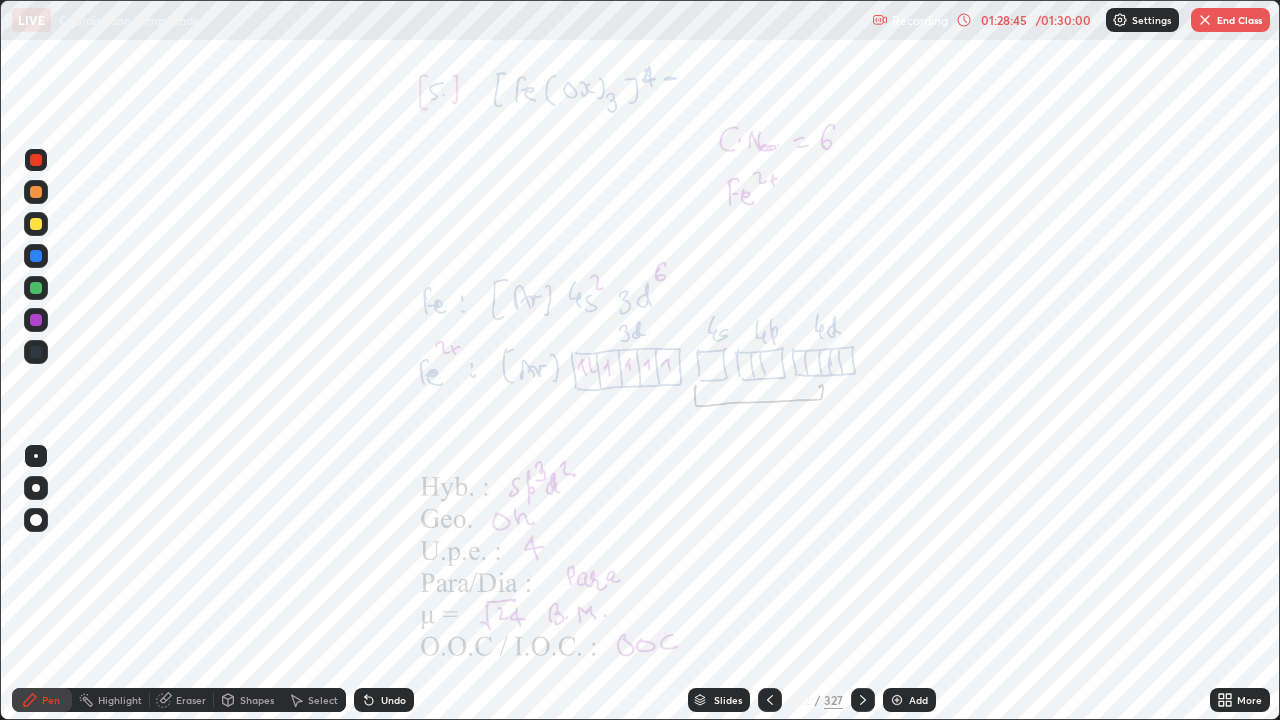 click 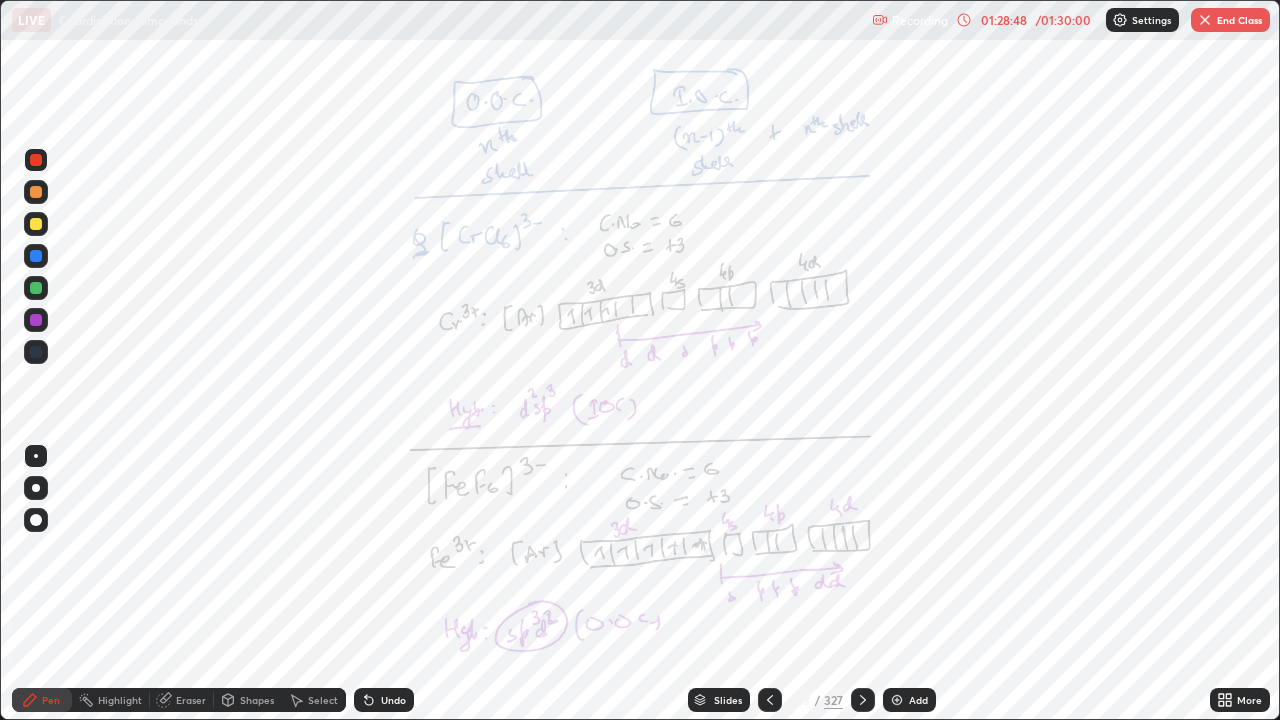 click 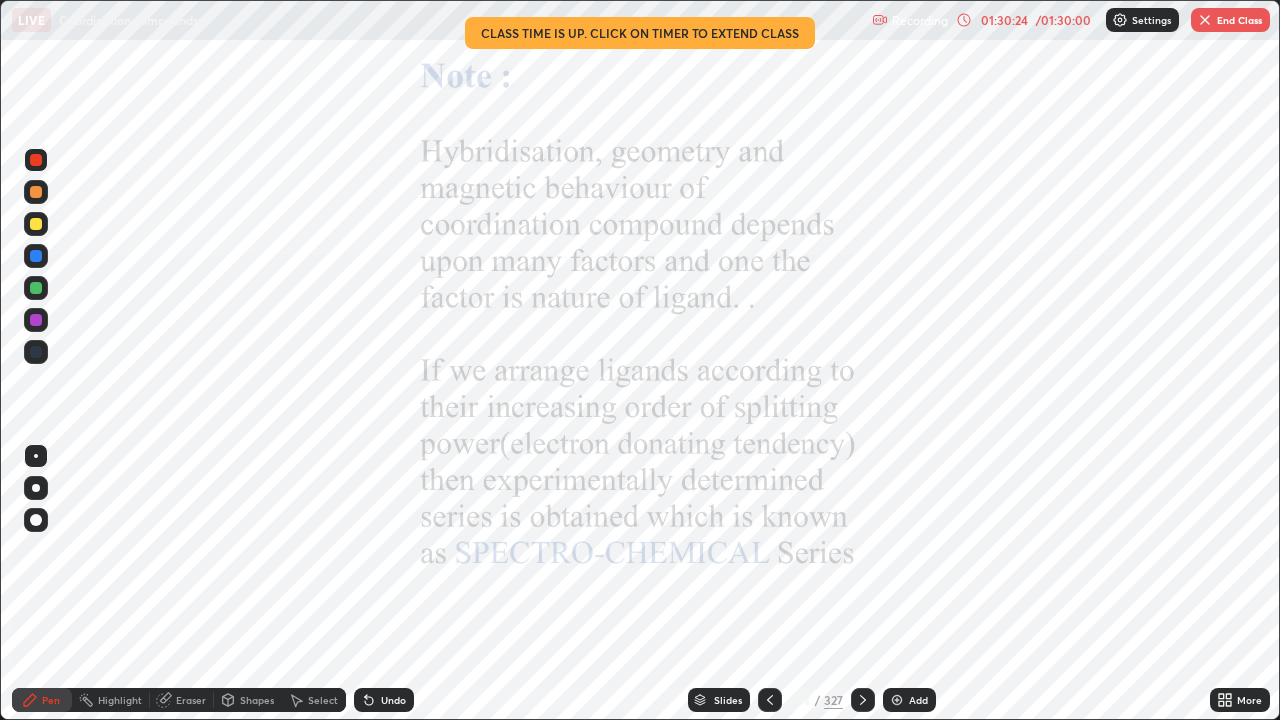 click on "End Class" at bounding box center [1230, 20] 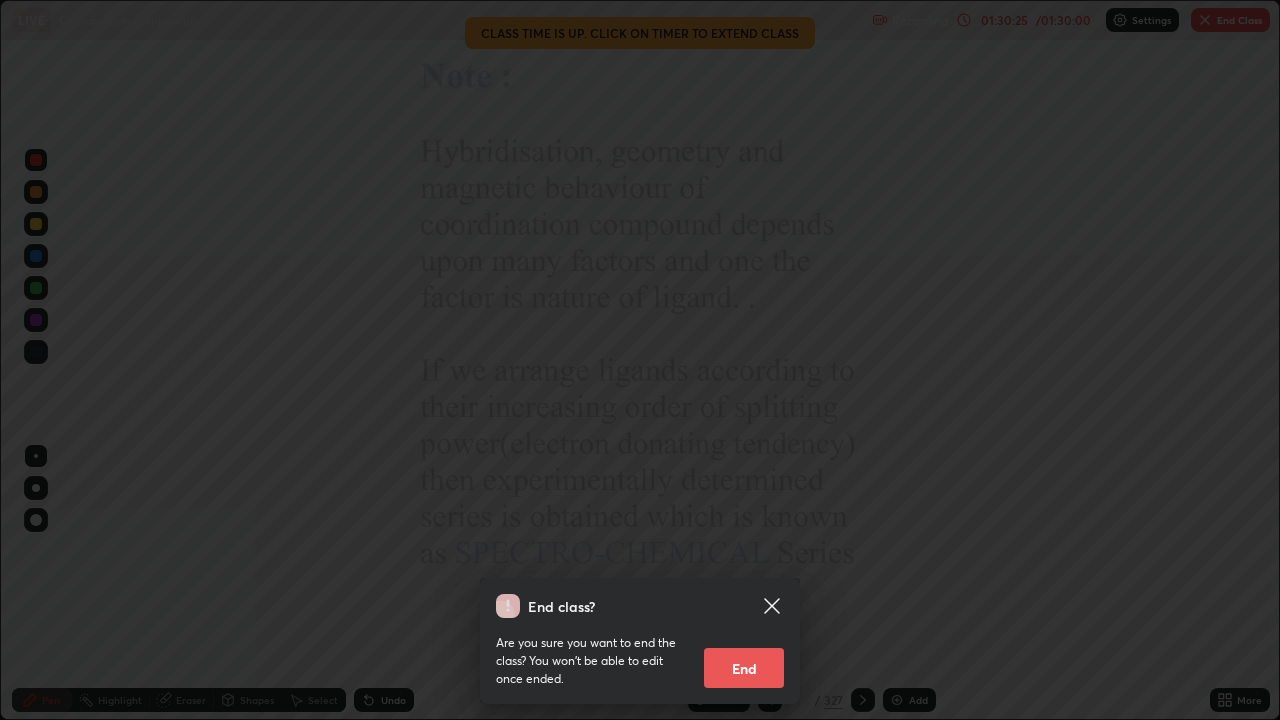 click on "End" at bounding box center [744, 668] 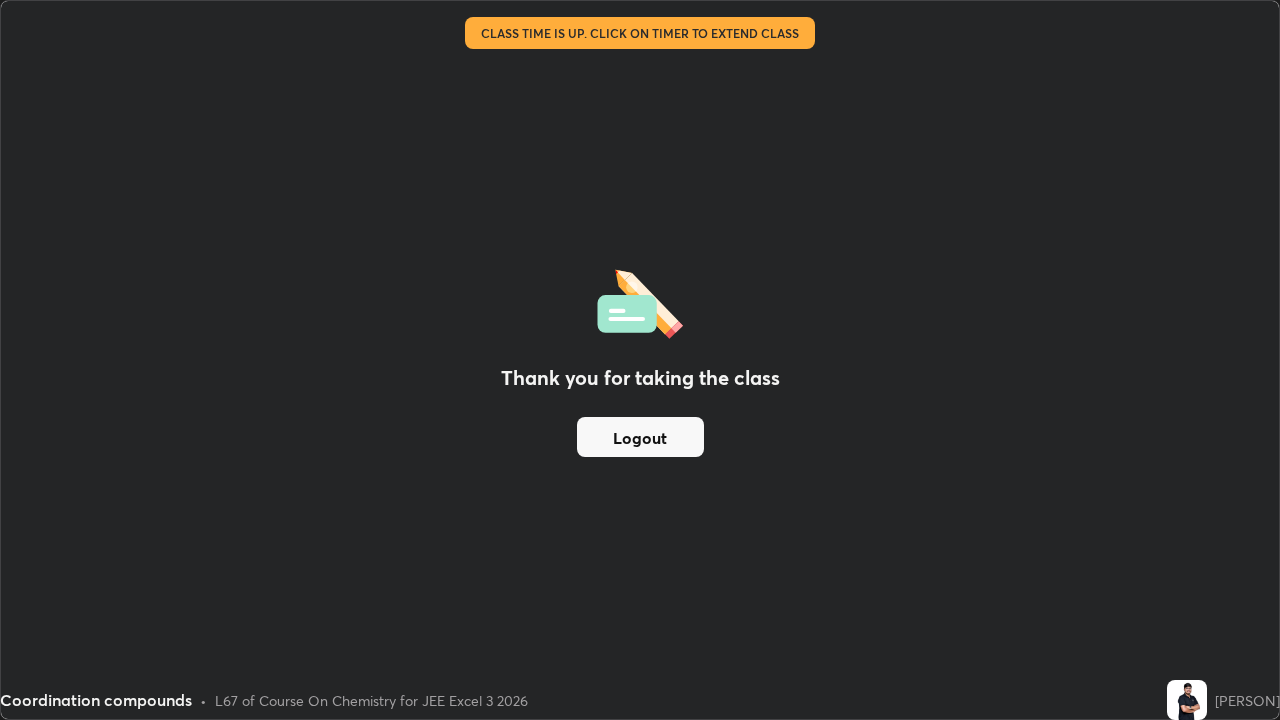 click on "Logout" at bounding box center (640, 437) 